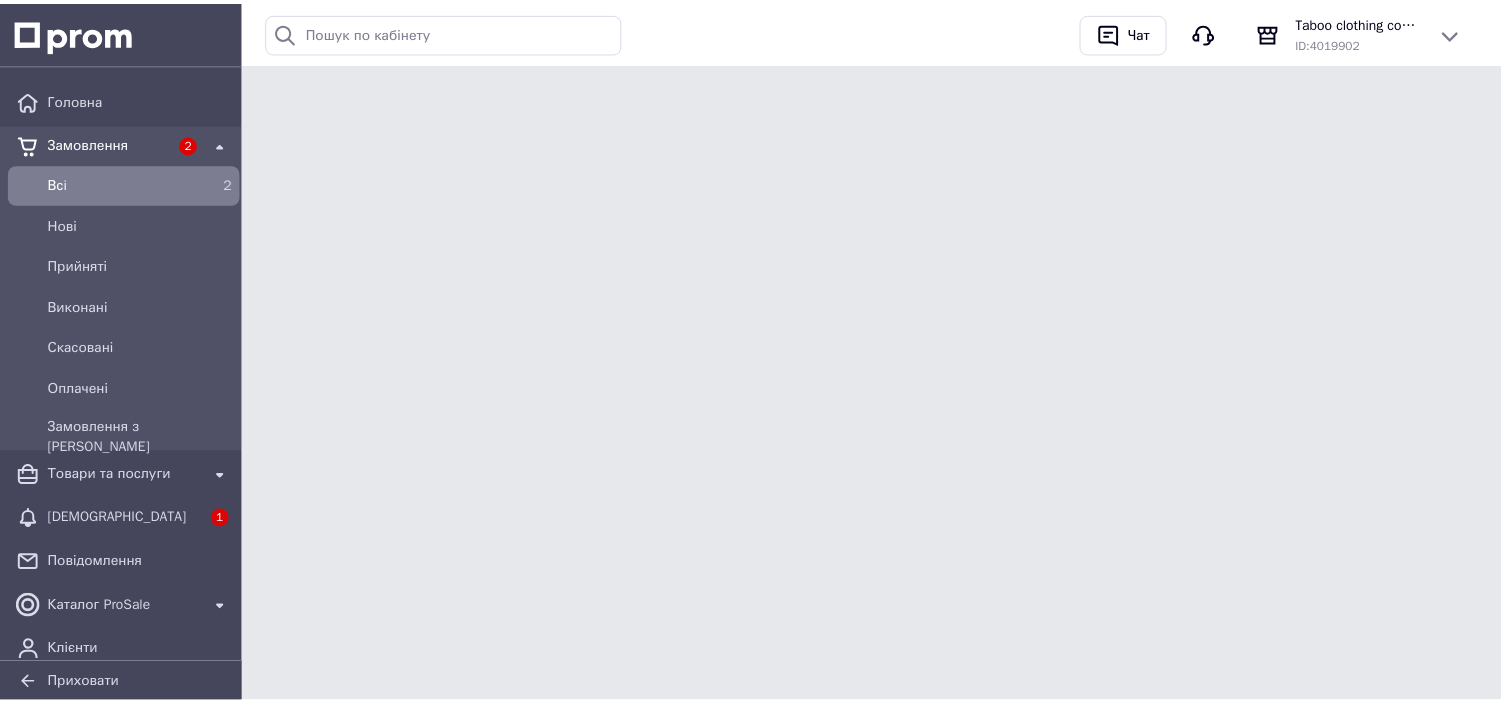 scroll, scrollTop: 0, scrollLeft: 0, axis: both 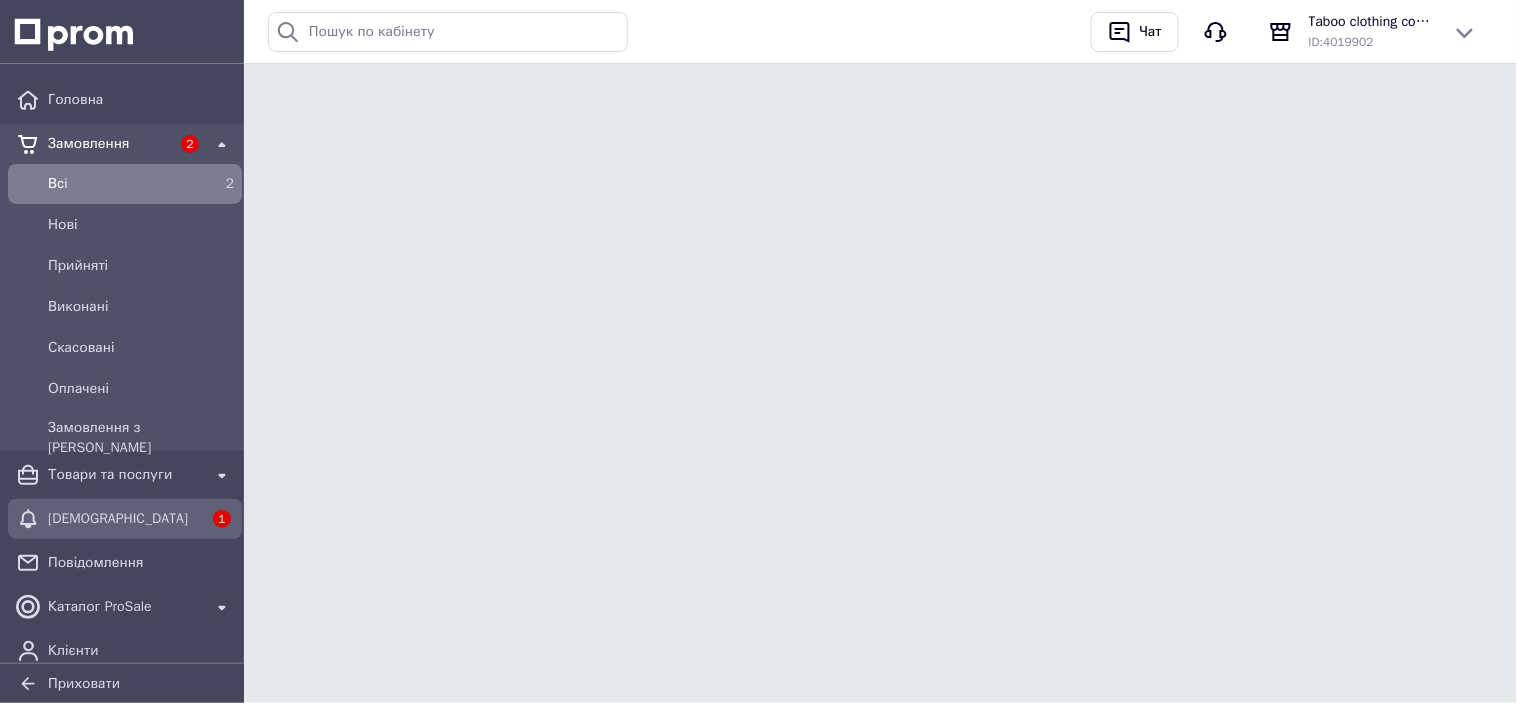 click on "[DEMOGRAPHIC_DATA]" at bounding box center [125, 519] 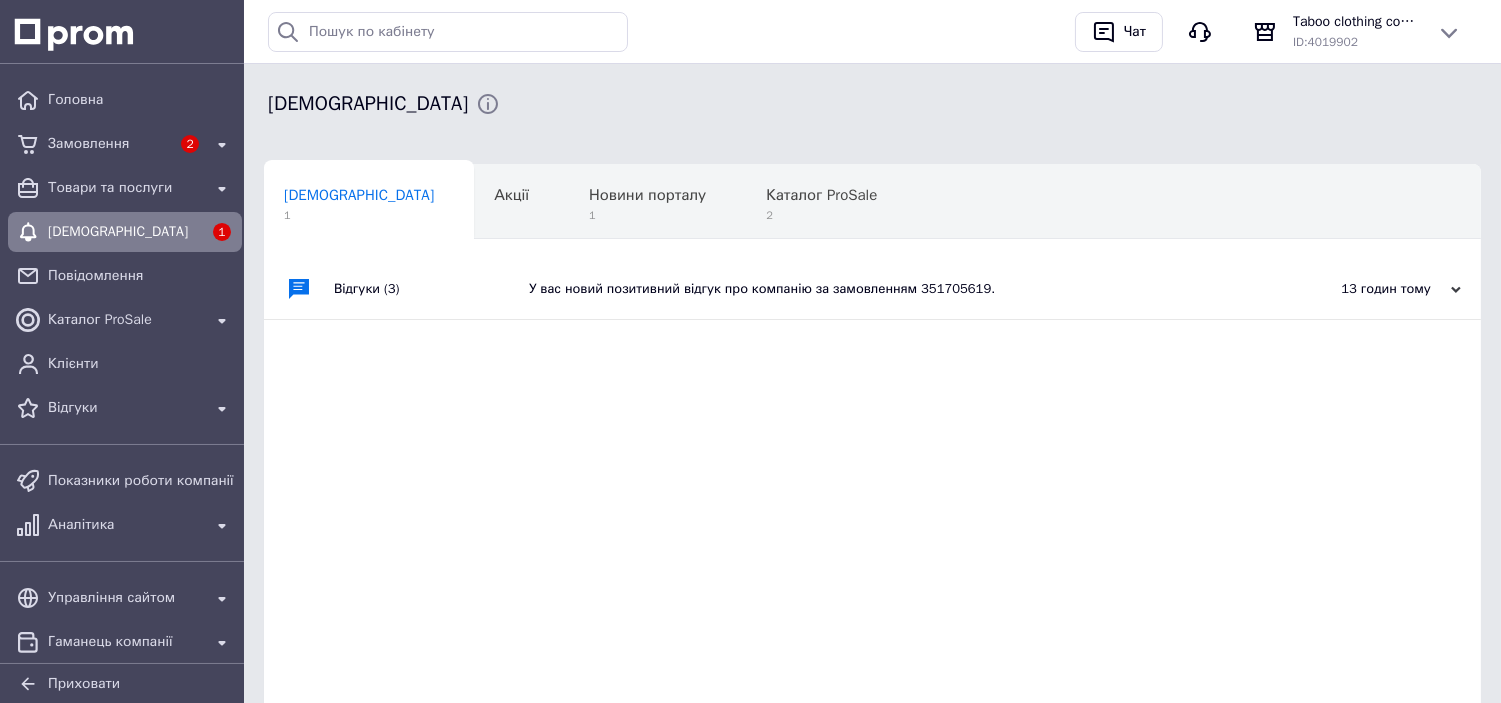 click on "Відгуки   (3) У вас новий позитивний відгук про компанію за замовленням 351705619. 13 годин тому 09.07.2025" at bounding box center [872, 564] 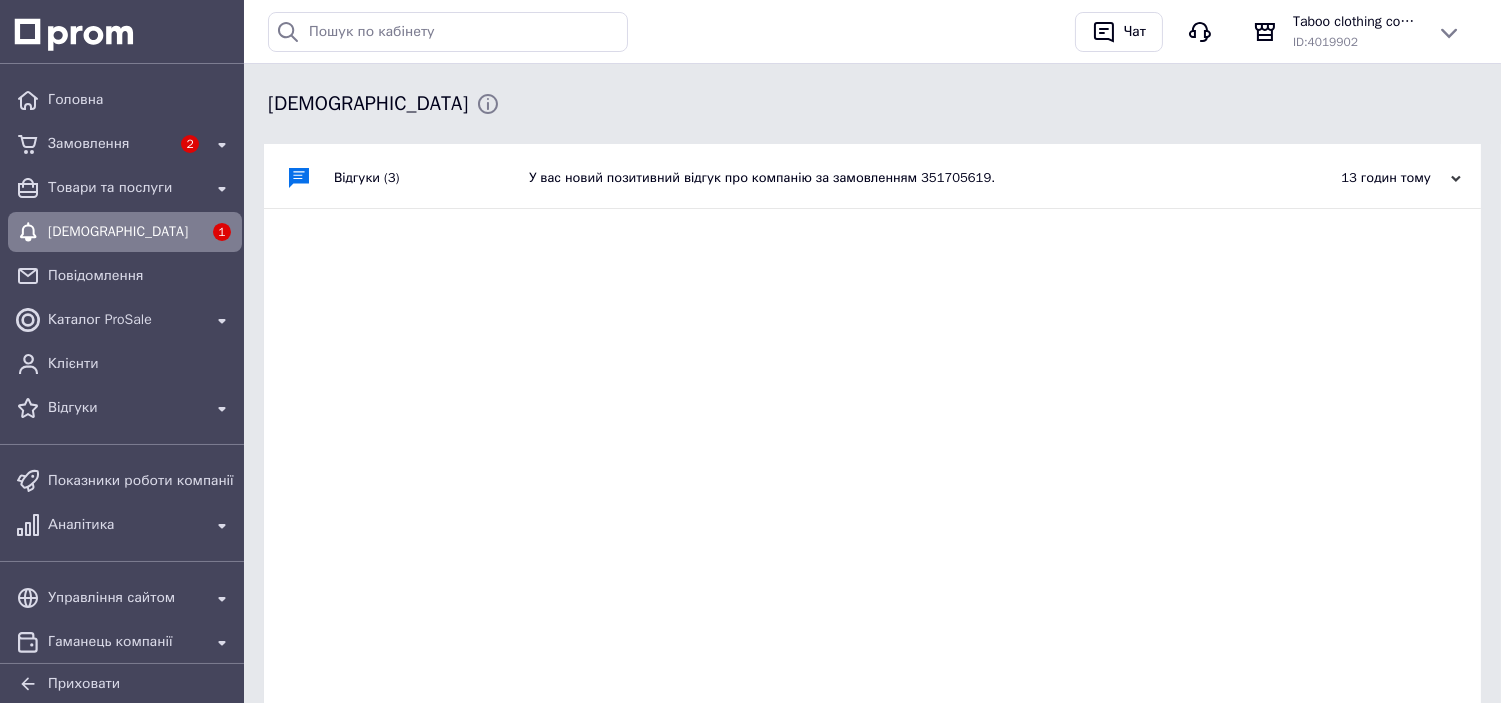 click on "У вас новий позитивний відгук про компанію за замовленням 351705619." at bounding box center [895, 178] 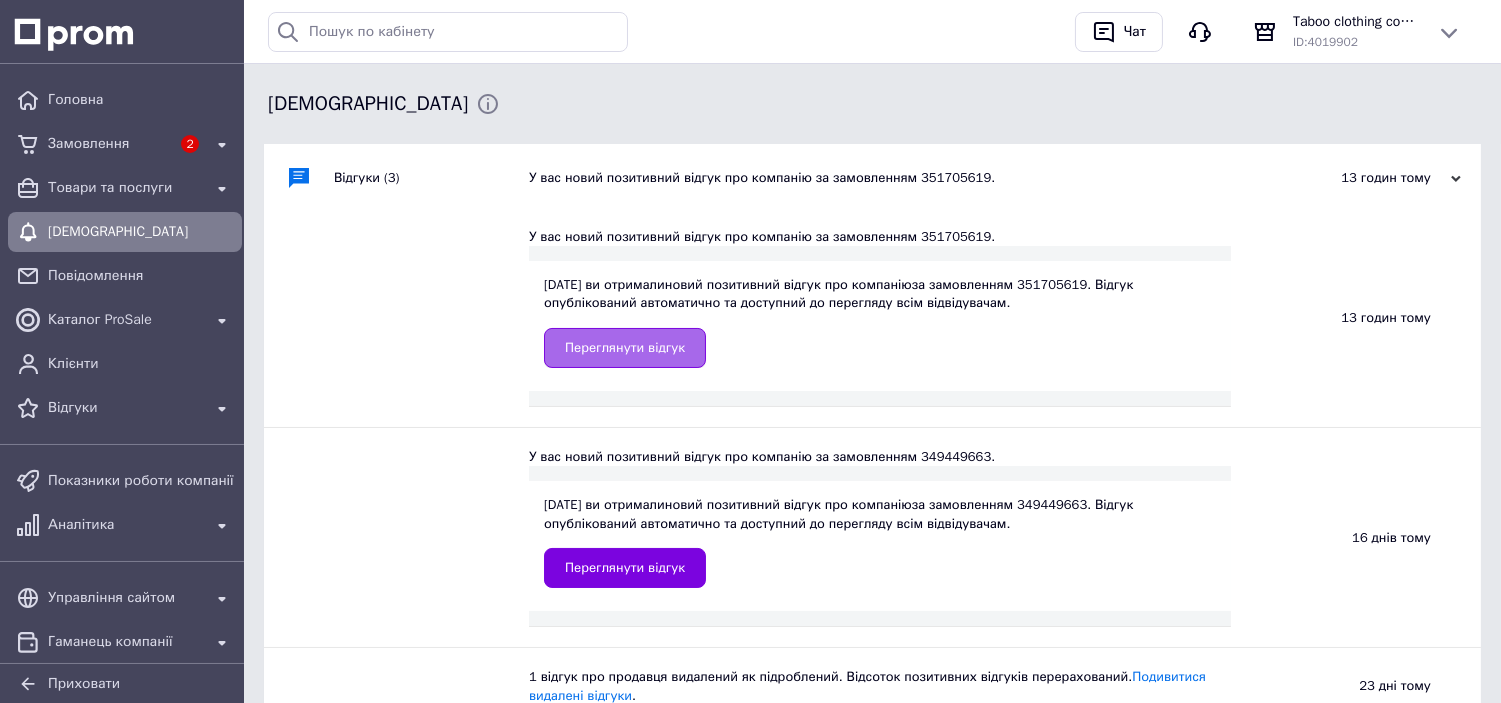 click on "Переглянути відгук" at bounding box center (625, 348) 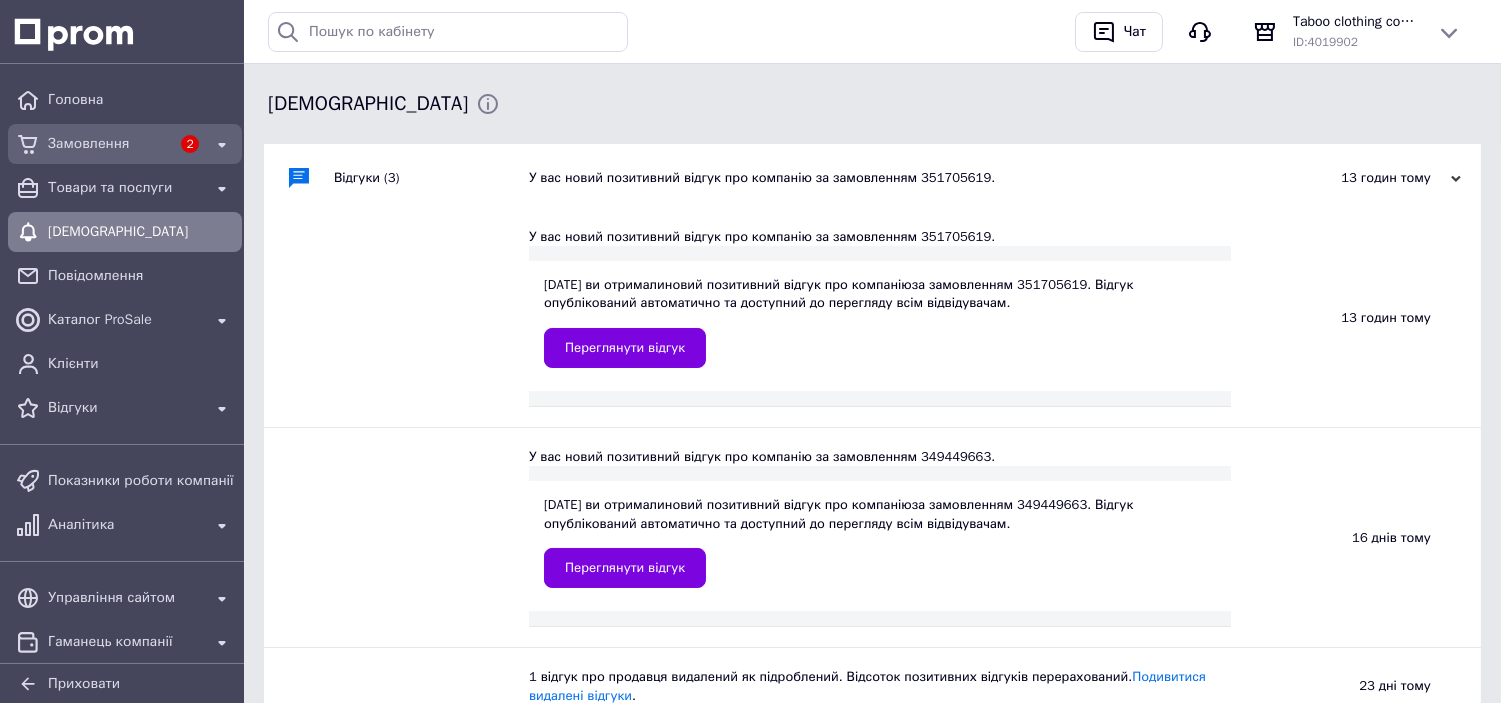click on "Замовлення" at bounding box center [109, 144] 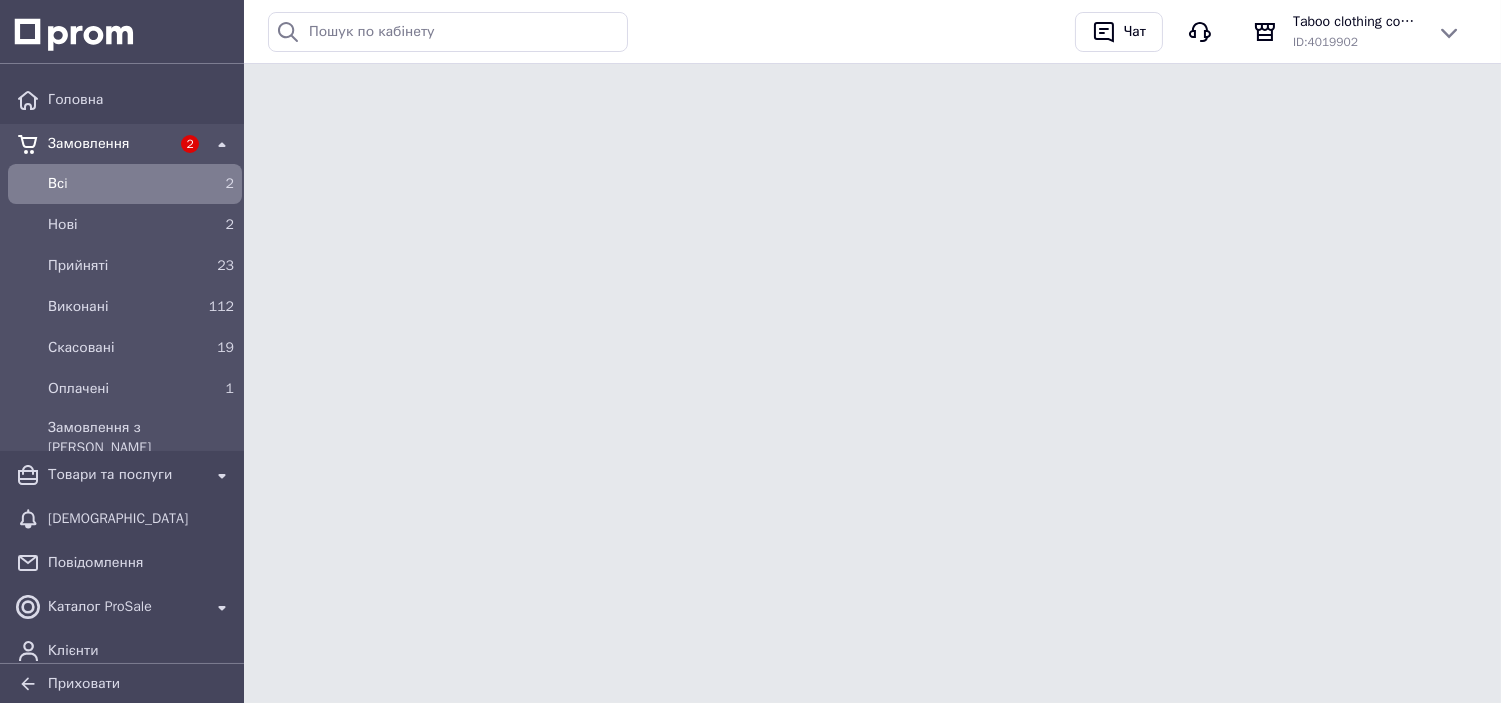 scroll, scrollTop: 0, scrollLeft: 0, axis: both 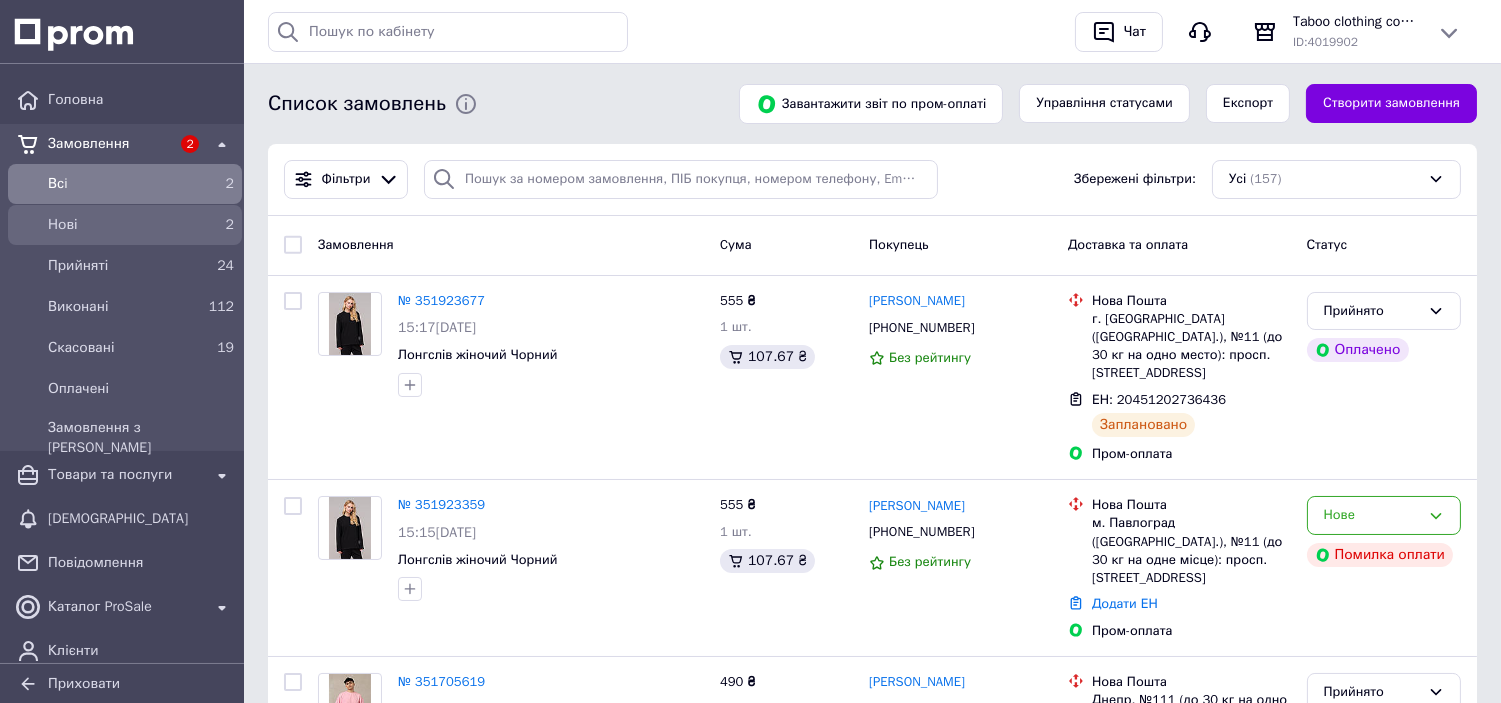 click on "Нові" at bounding box center [121, 225] 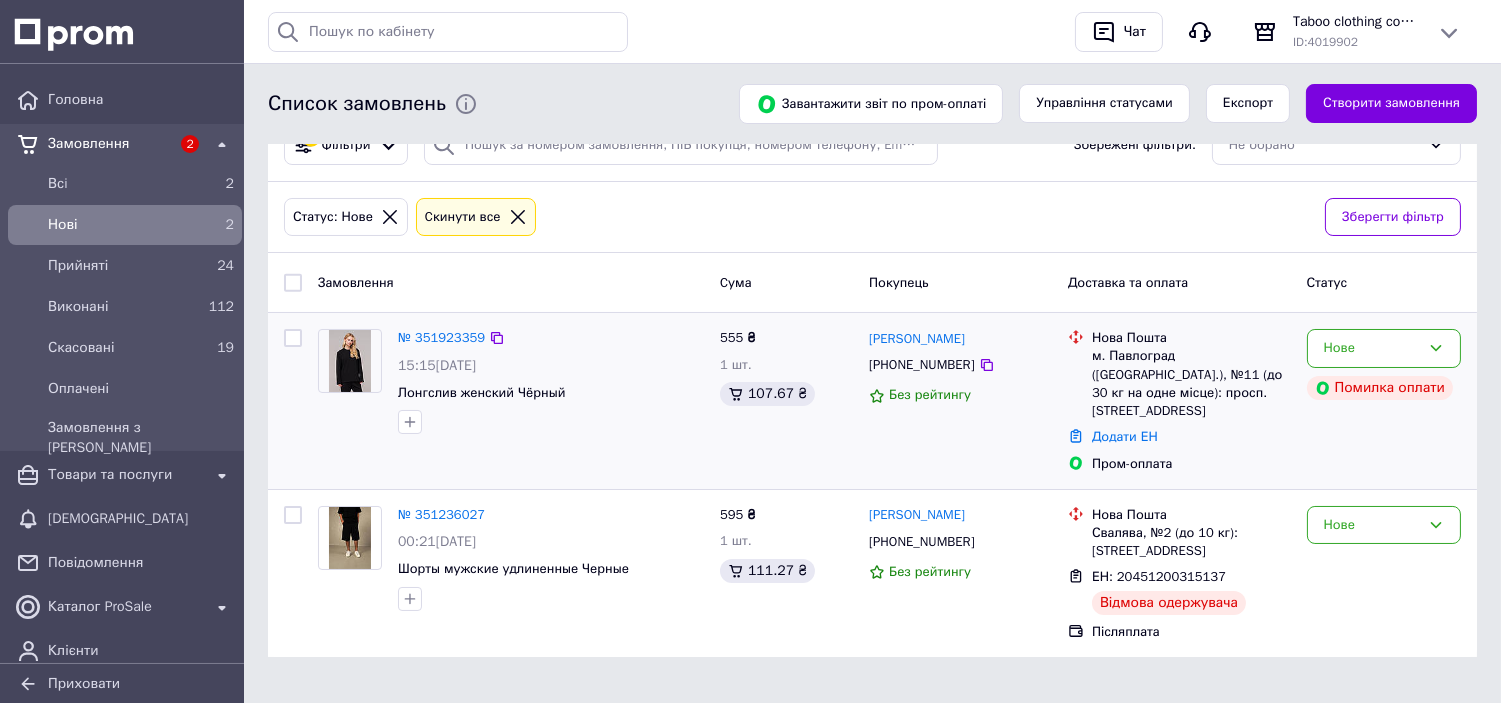 scroll, scrollTop: 52, scrollLeft: 0, axis: vertical 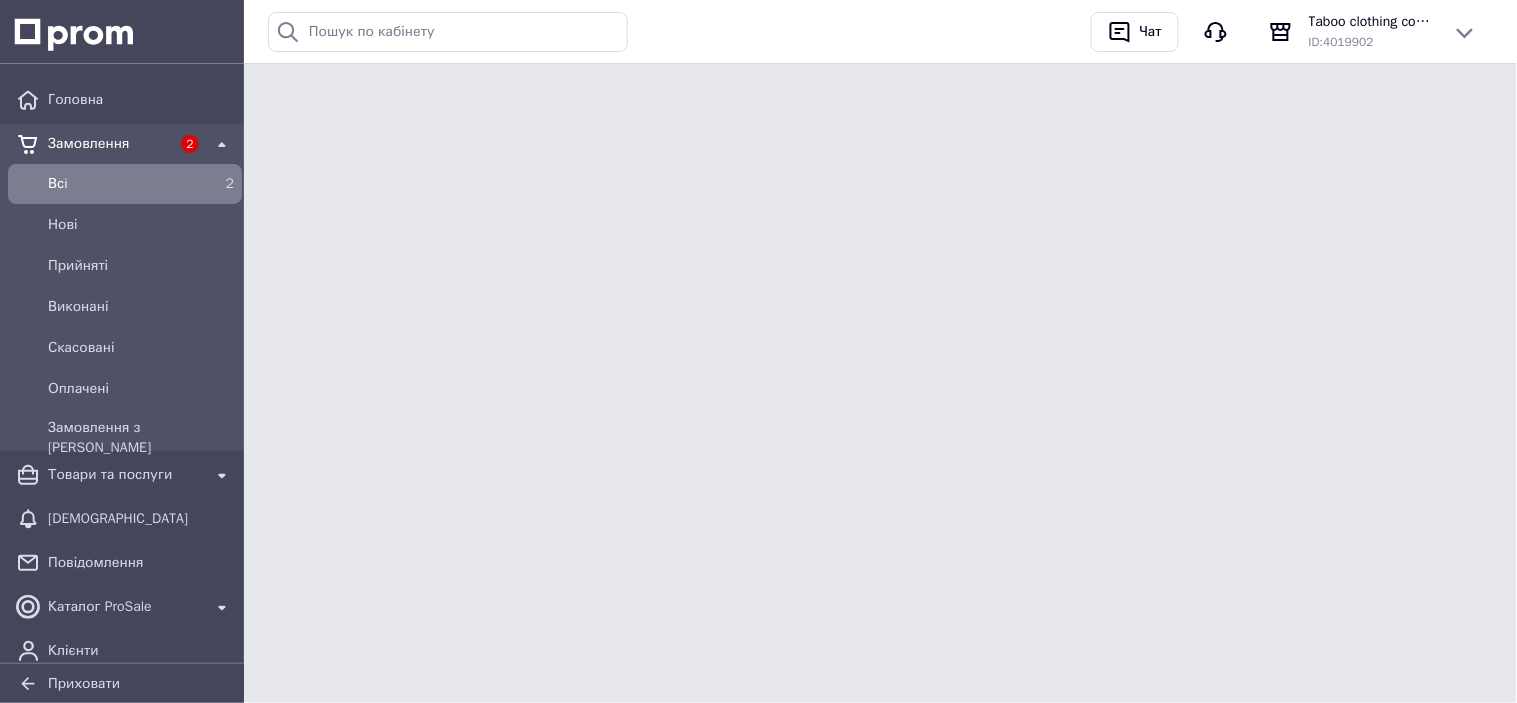 click on "Замовлення" at bounding box center (109, 144) 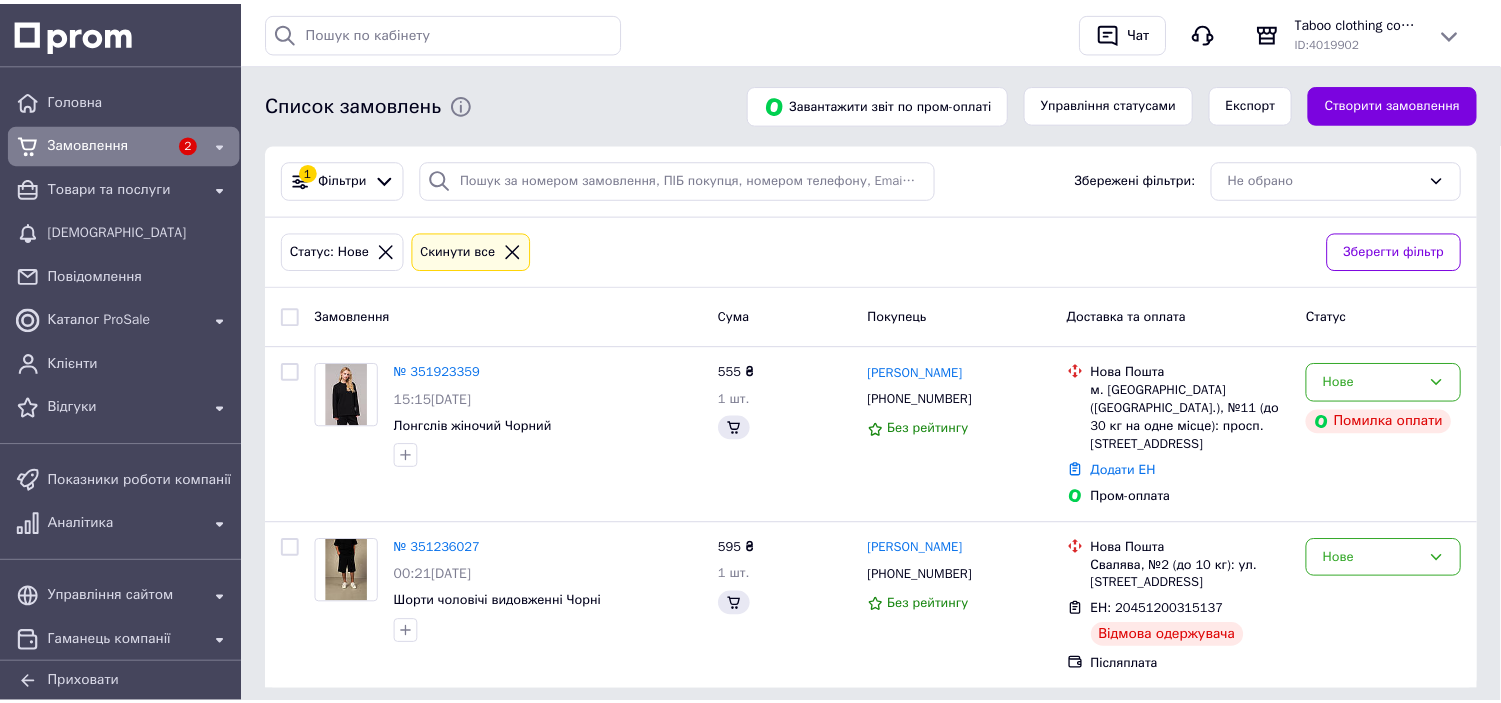 scroll, scrollTop: 52, scrollLeft: 0, axis: vertical 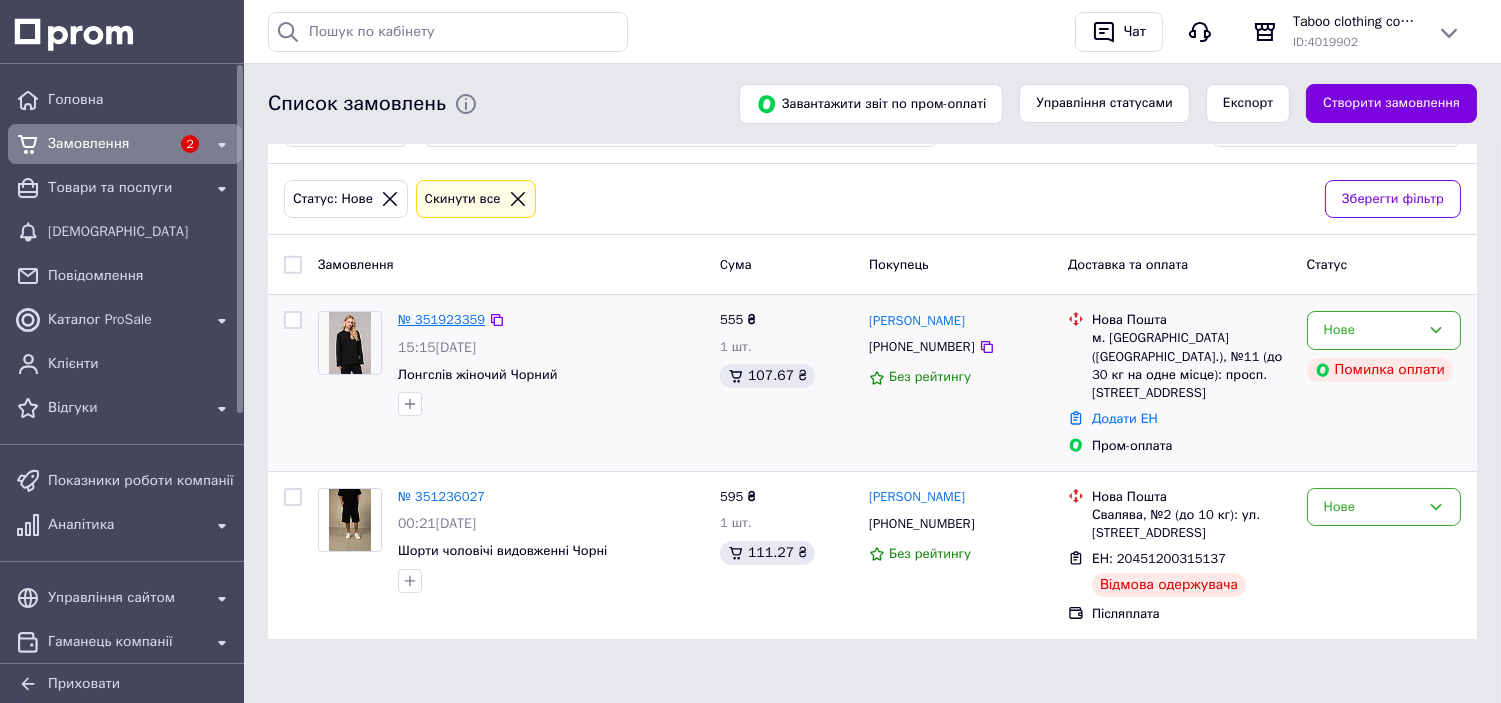 click on "№ 351923359" at bounding box center [441, 319] 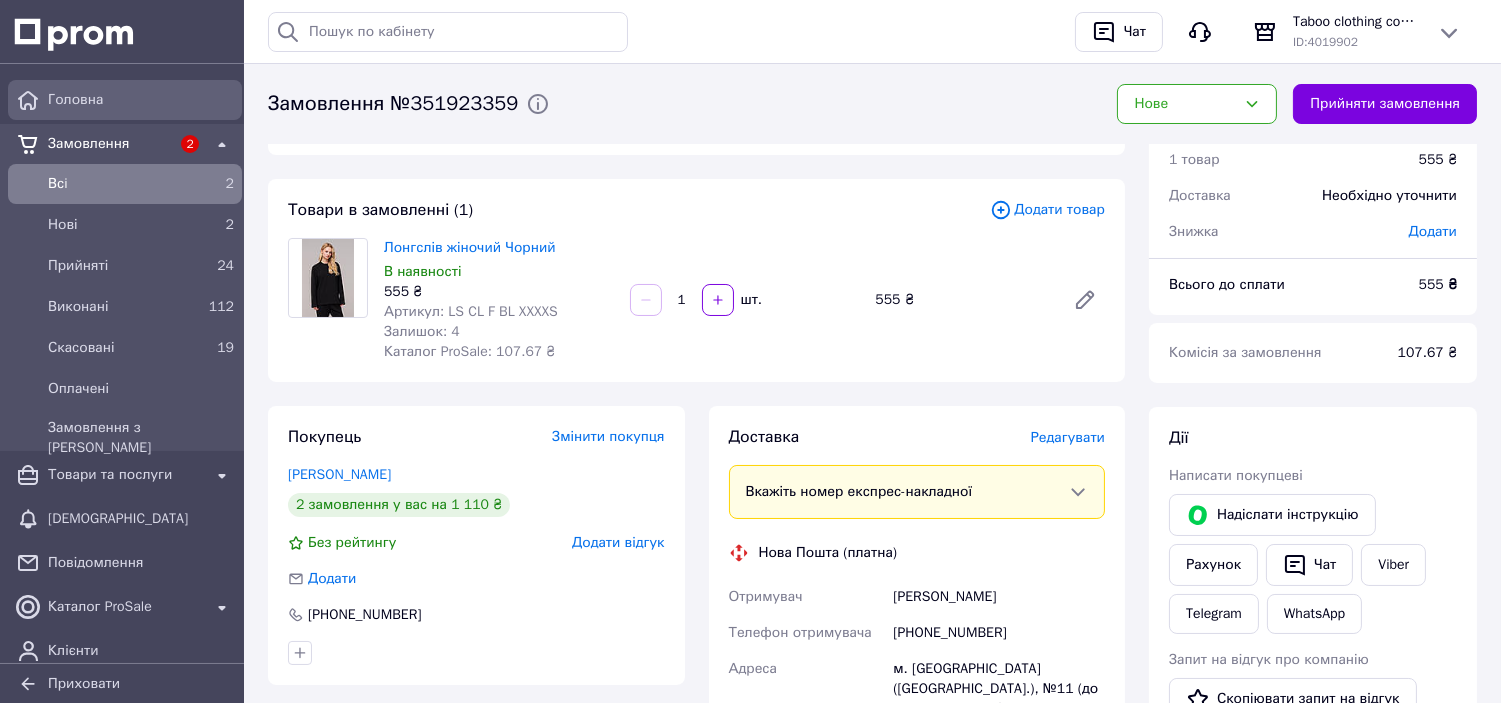 scroll, scrollTop: 0, scrollLeft: 0, axis: both 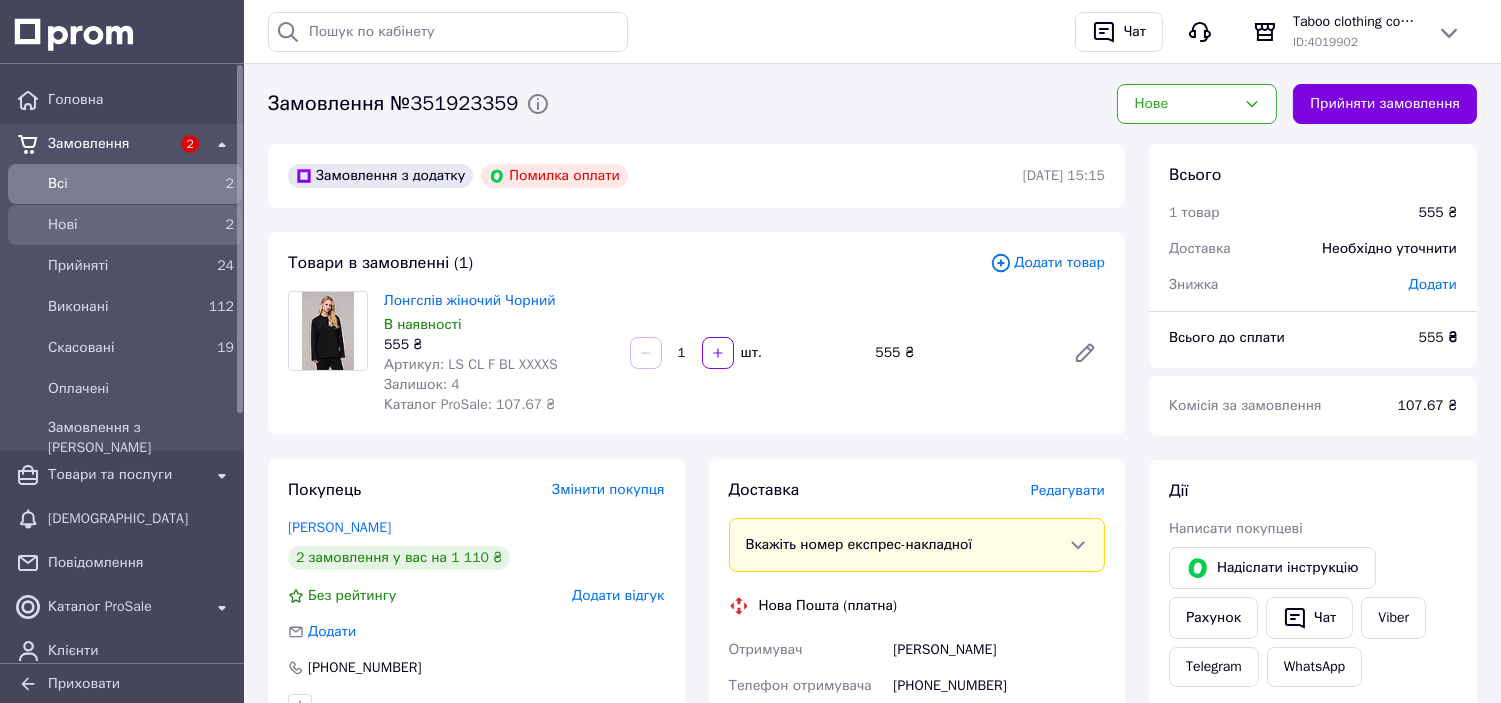 click on "Нові" at bounding box center [121, 225] 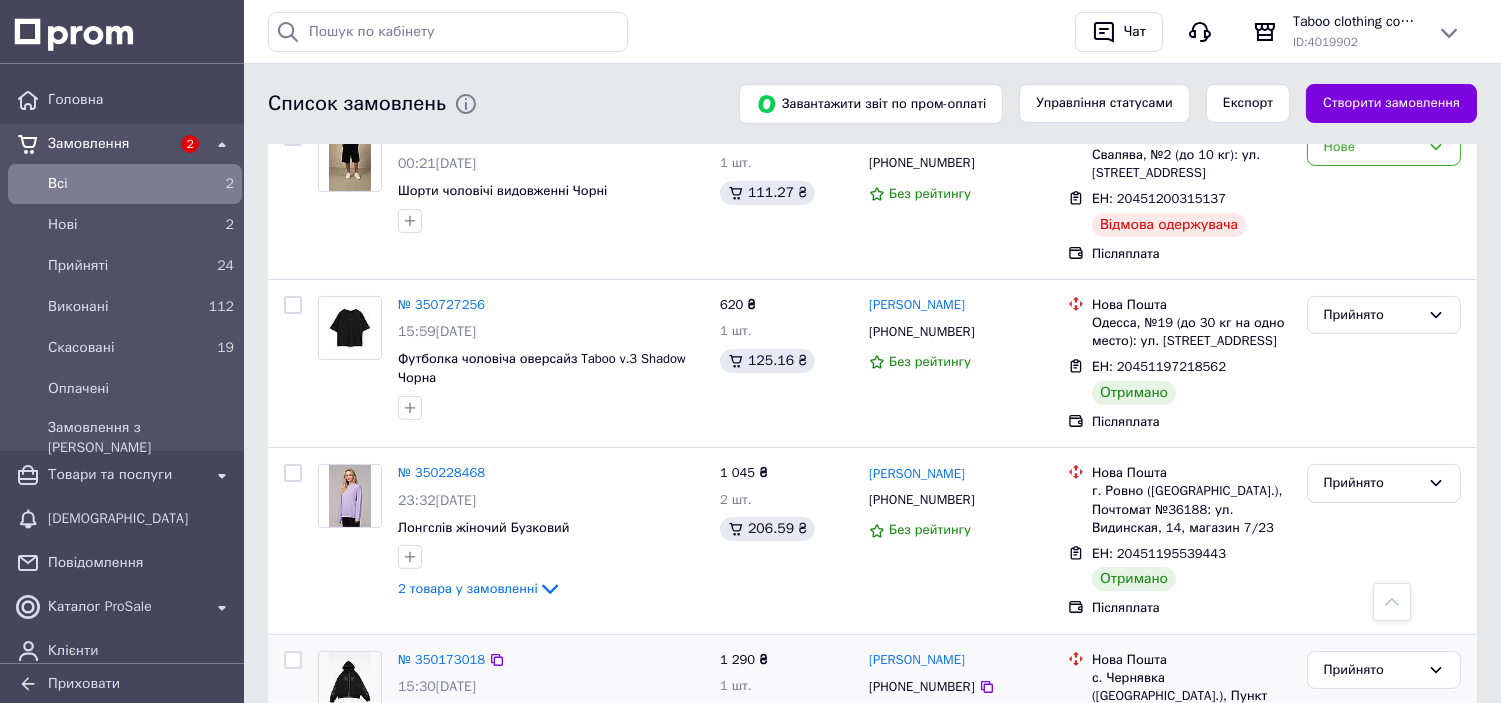 scroll, scrollTop: 777, scrollLeft: 0, axis: vertical 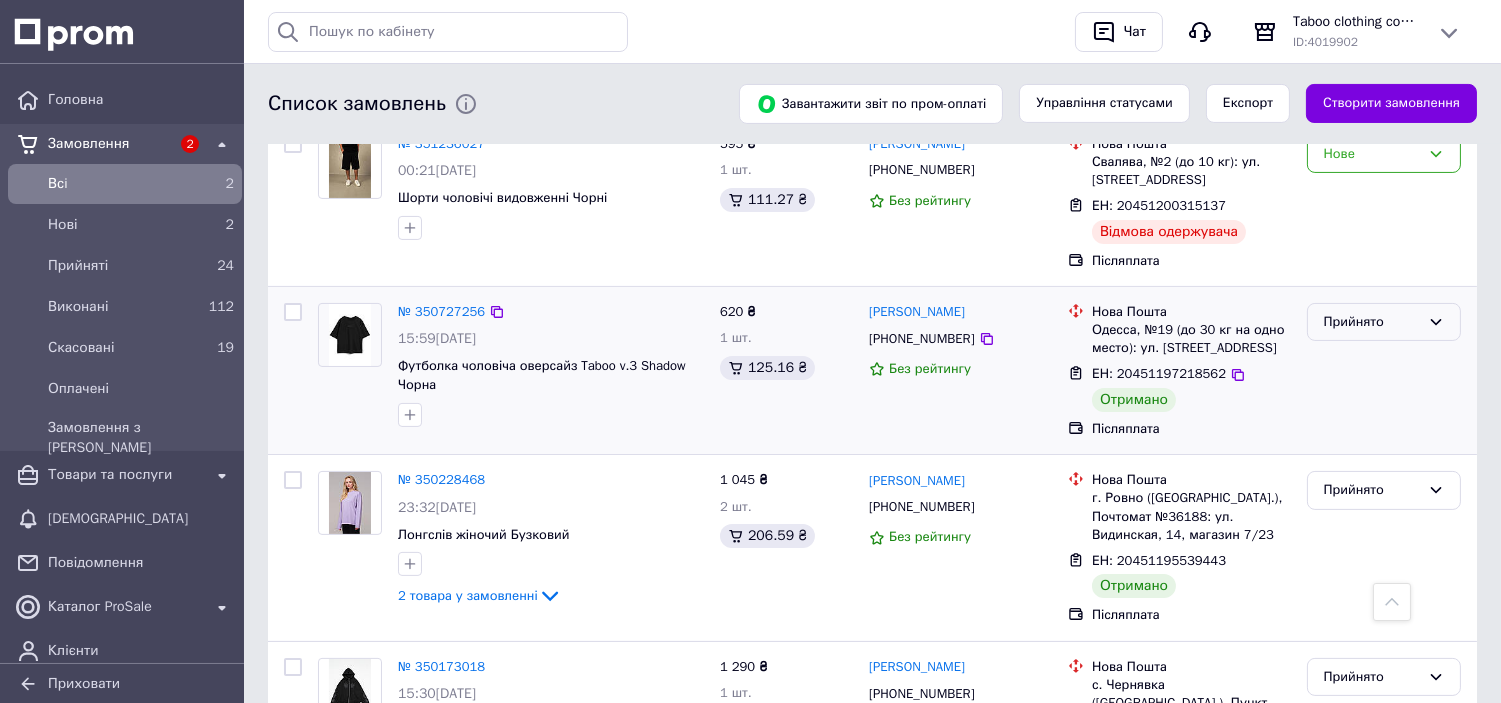 click on "Прийнято" at bounding box center [1372, 322] 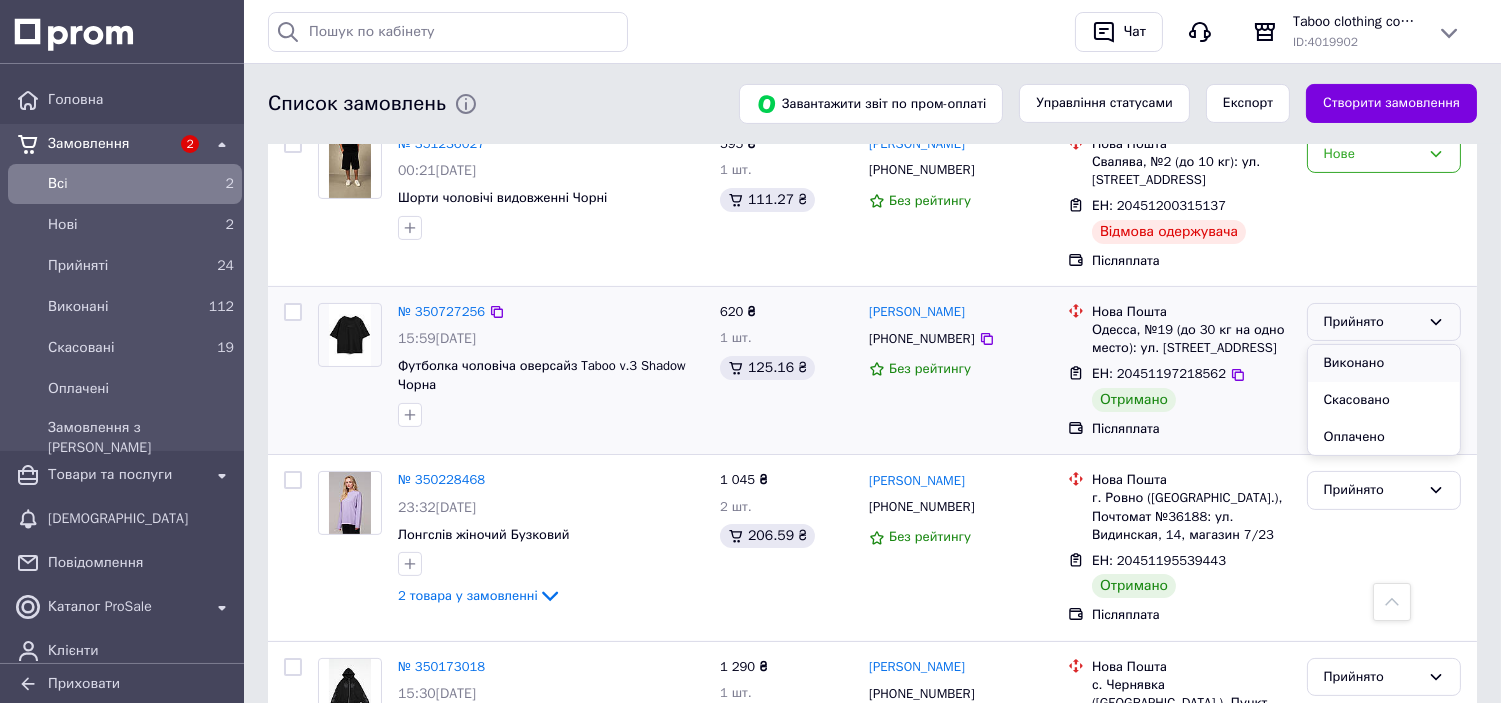 click on "Виконано" at bounding box center (1384, 363) 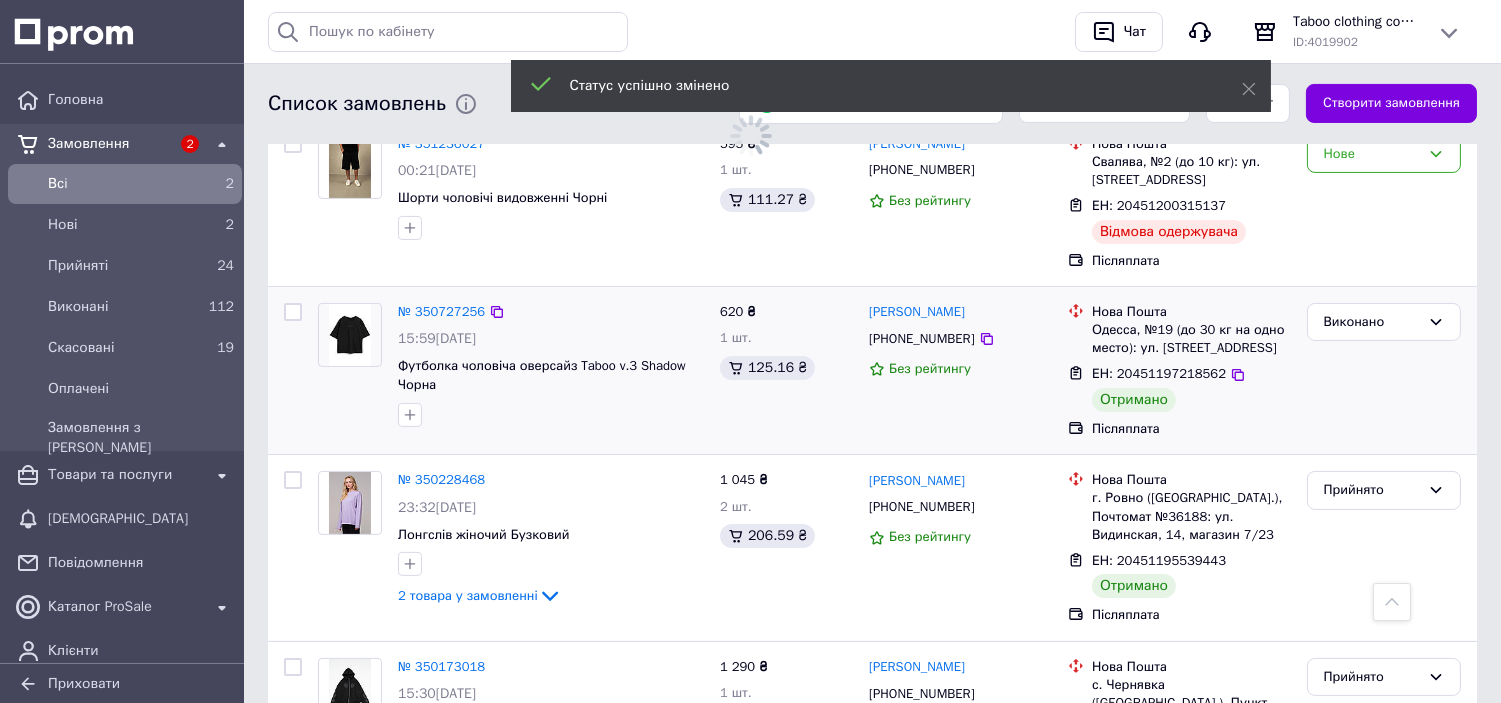 scroll, scrollTop: 888, scrollLeft: 0, axis: vertical 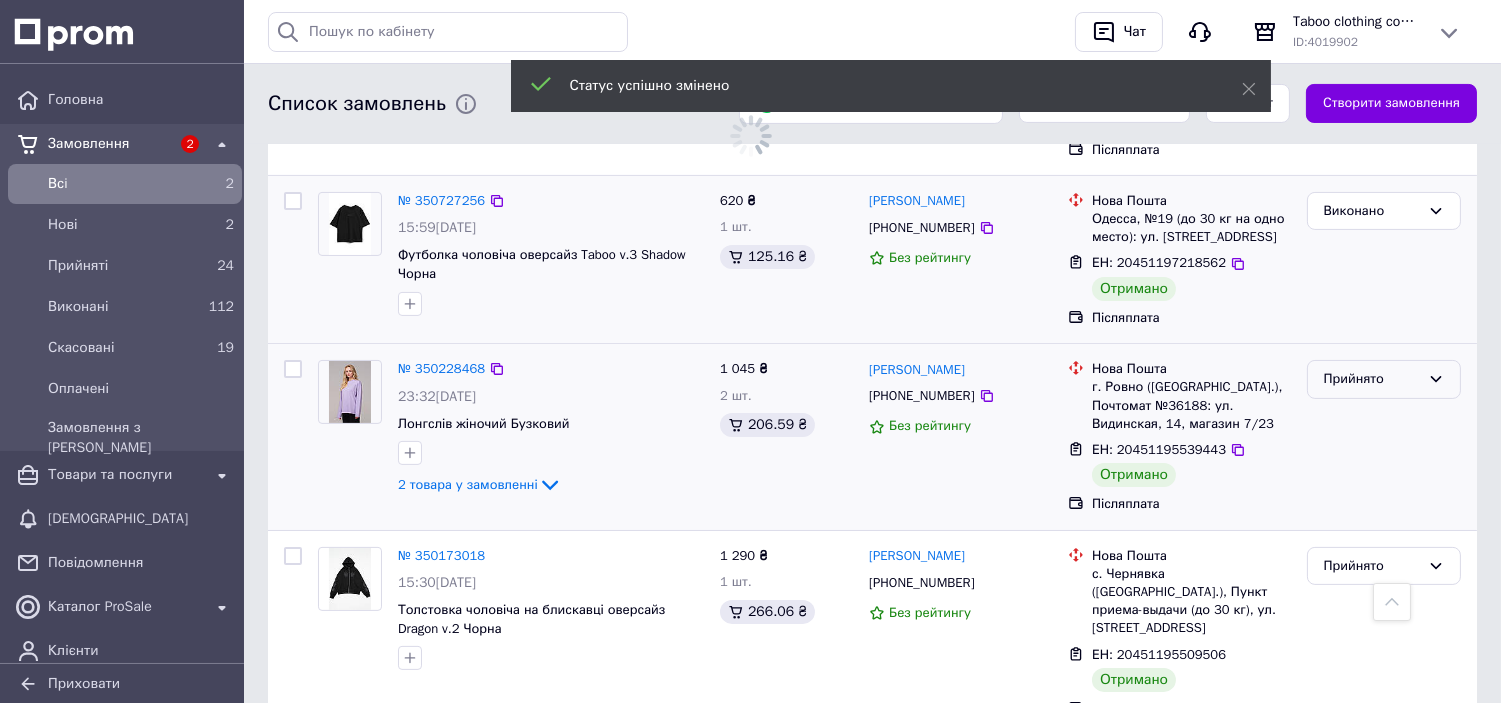 click on "Прийнято" at bounding box center (1372, 379) 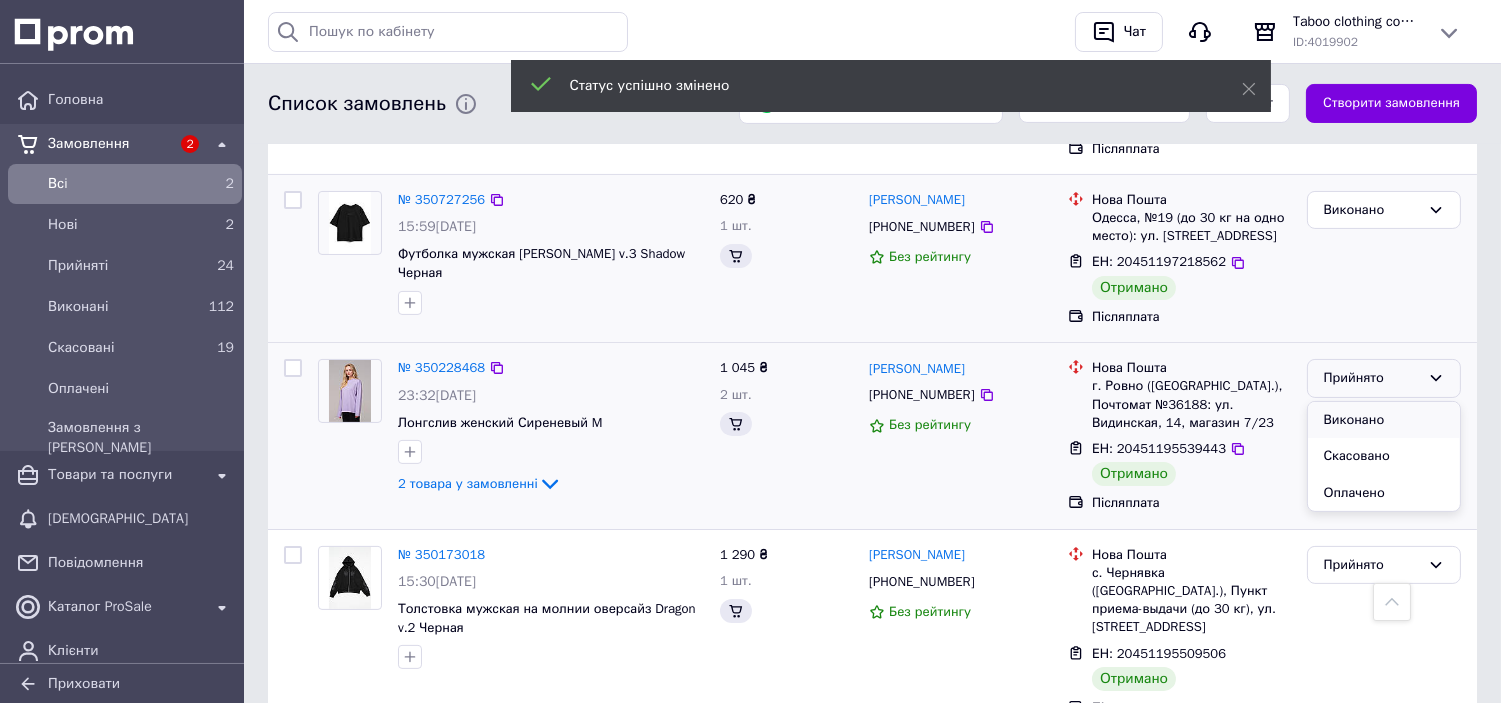 scroll, scrollTop: 888, scrollLeft: 0, axis: vertical 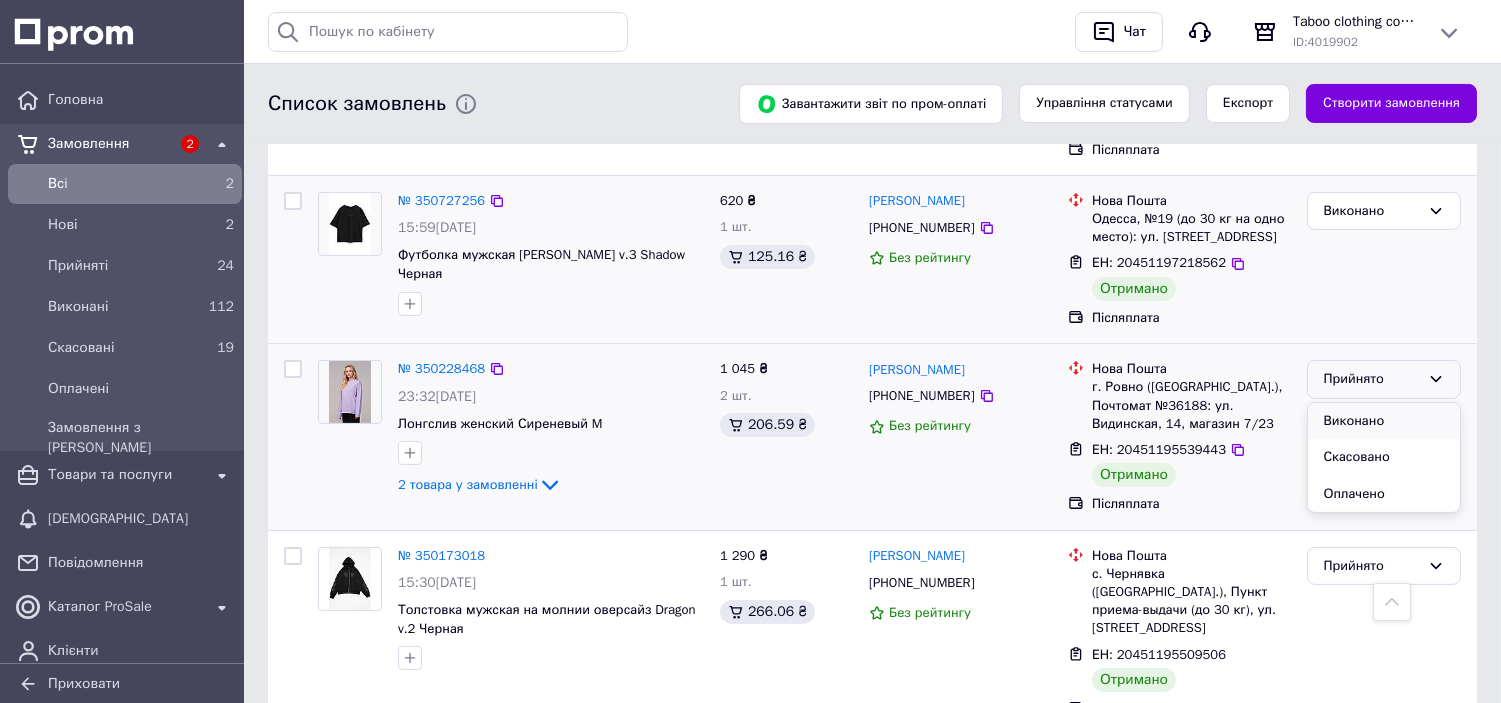 click on "Виконано" at bounding box center (1384, 421) 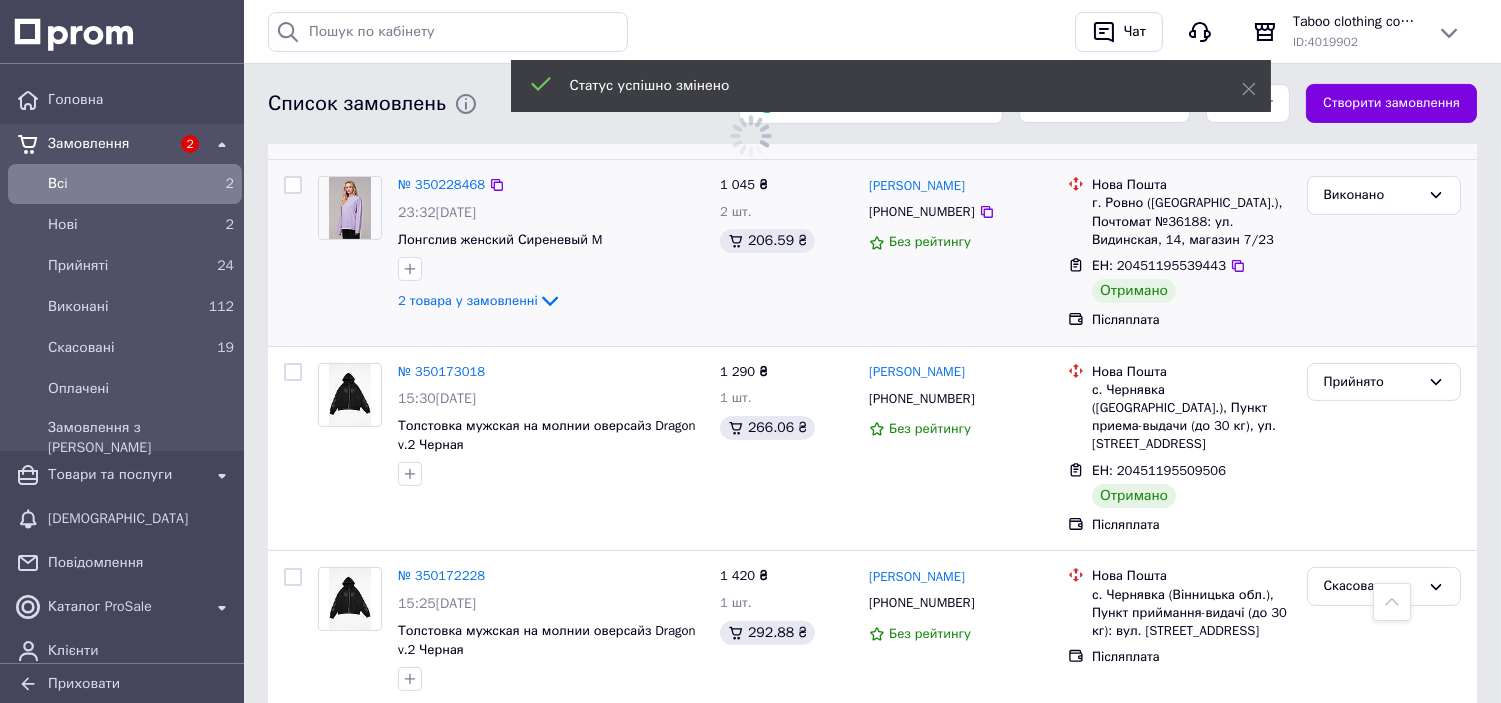 scroll, scrollTop: 1111, scrollLeft: 0, axis: vertical 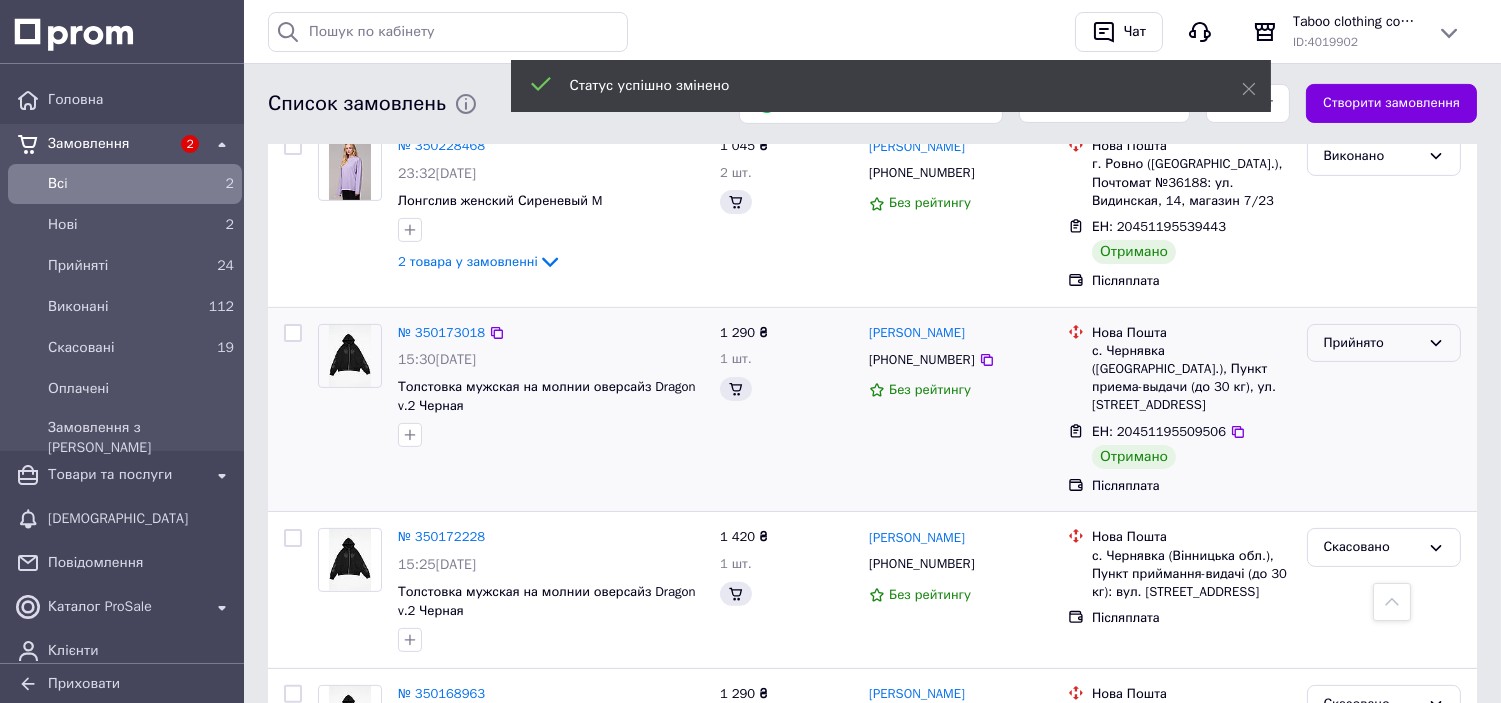 click on "Прийнято" at bounding box center (1372, 343) 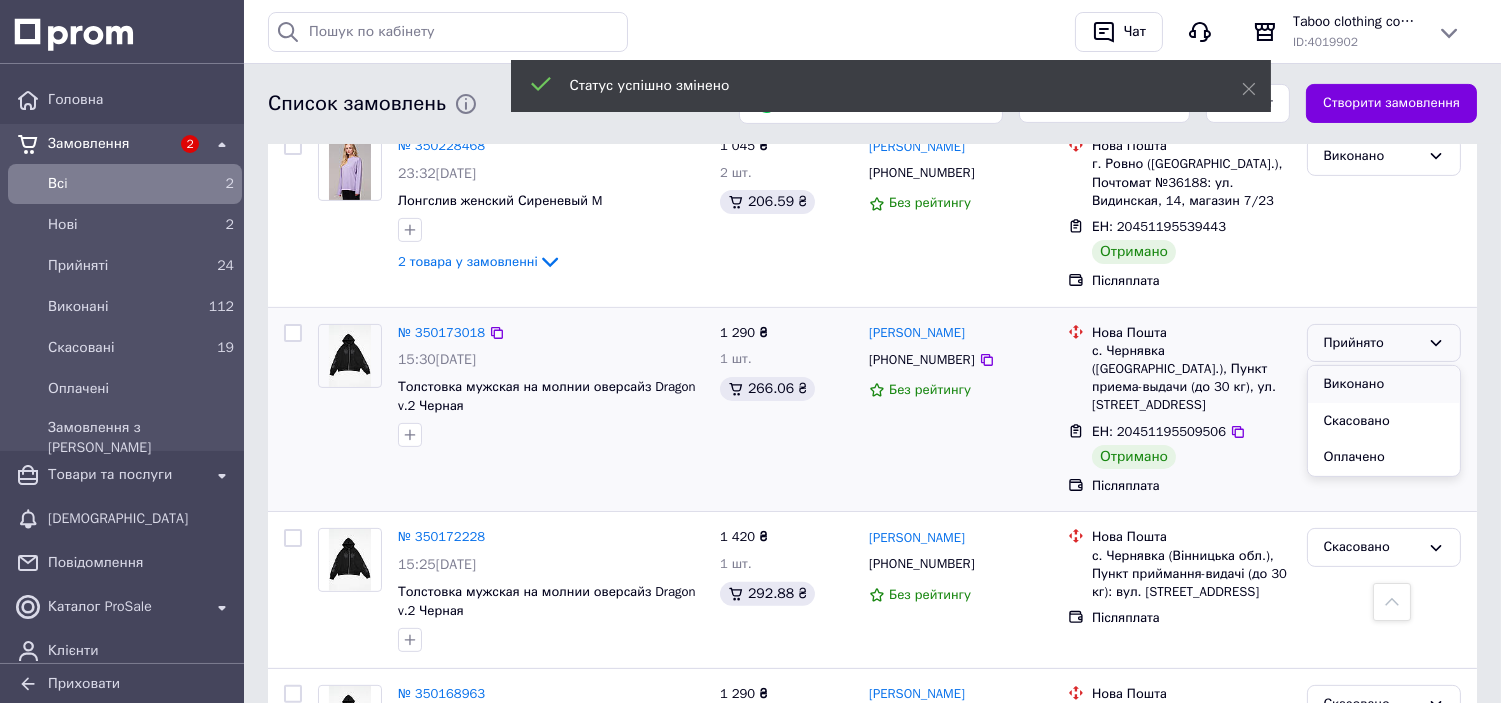 click on "Виконано" at bounding box center (1384, 384) 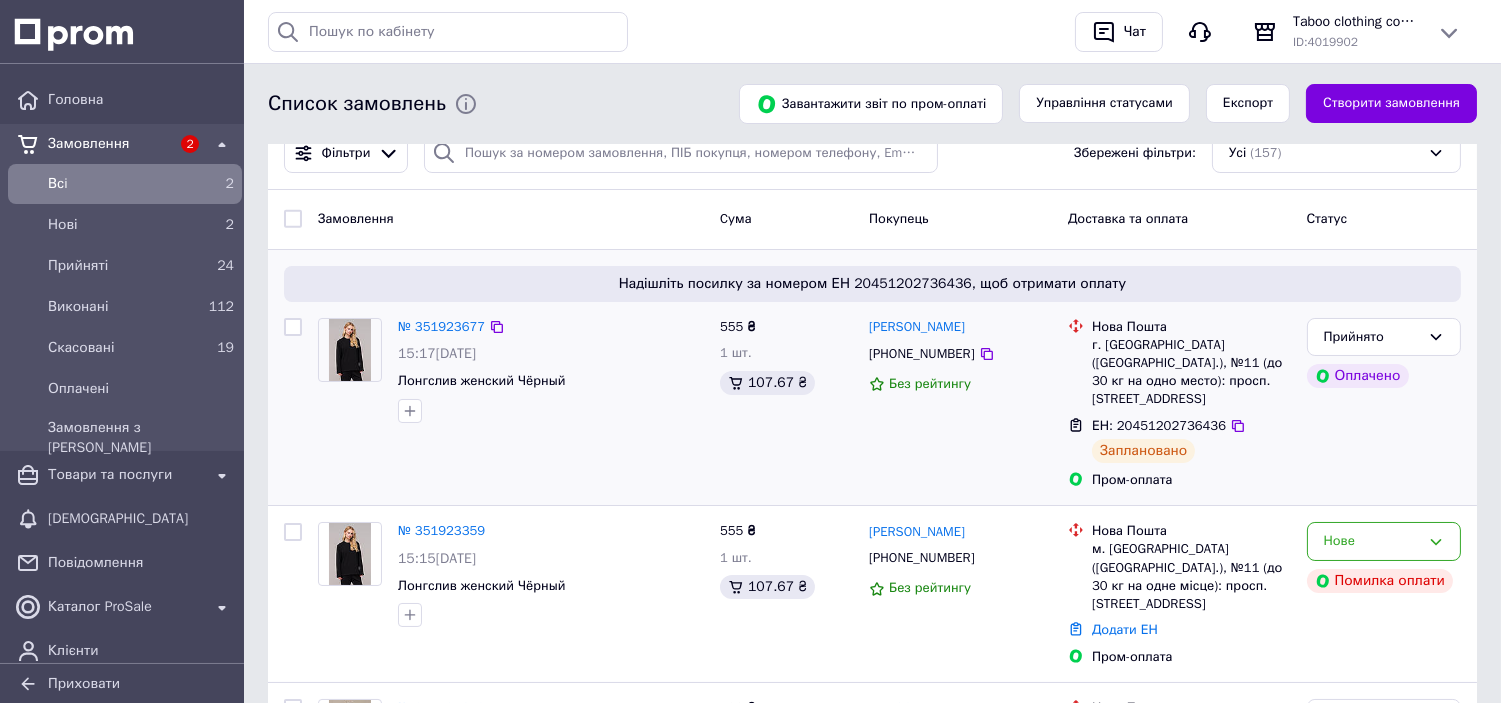 scroll, scrollTop: 137, scrollLeft: 0, axis: vertical 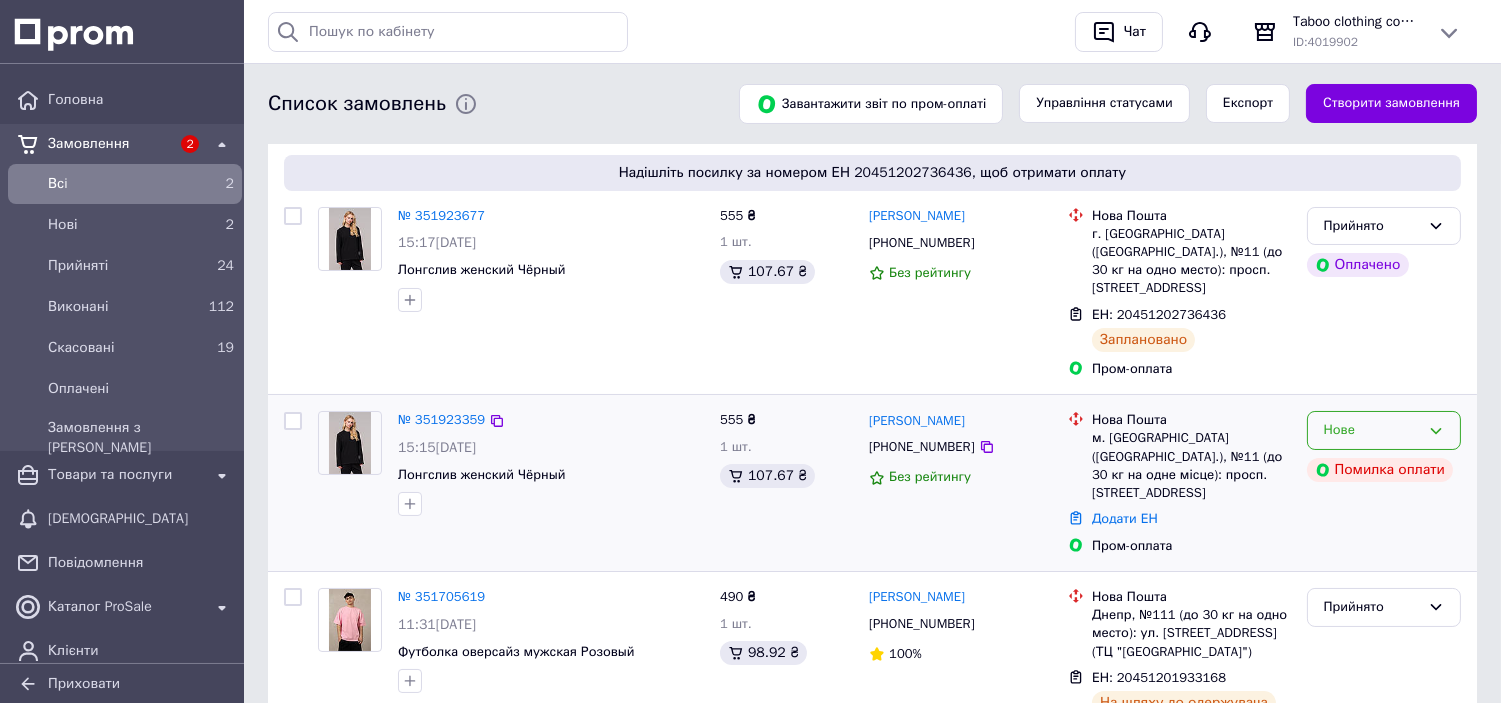 click on "Нове" at bounding box center [1384, 430] 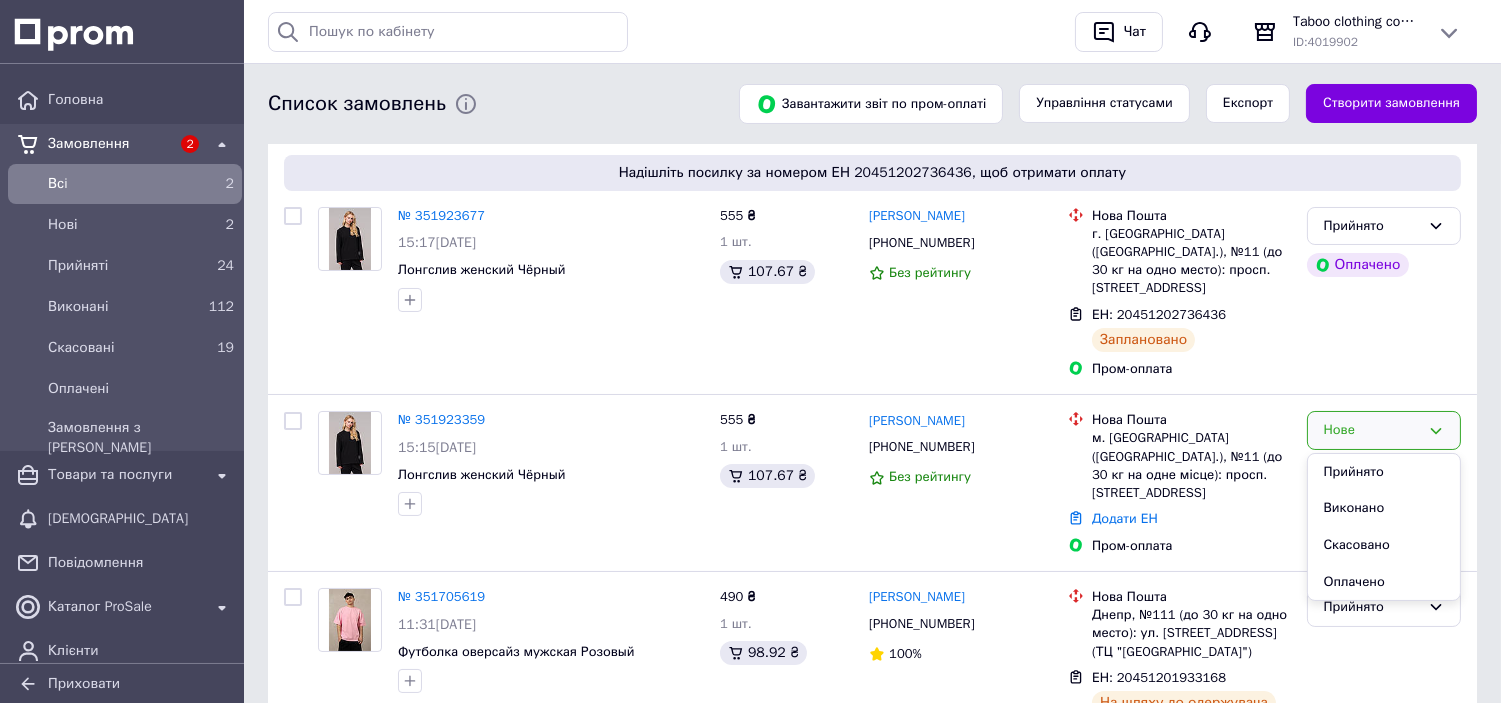 click on "Список замовлень   Завантажити звіт по пром-оплаті Управління статусами Експорт Створити замовлення Фільтри Збережені фільтри: Усі (157) Замовлення Cума Покупець Доставка та оплата Статус Надішліть посилку за номером ЕН 20451202736436, щоб отримати оплату № 351923677 15:17[DATE] Лонгслив женский Чёрный 555 ₴ 1 шт. 107.67 ₴ [PERSON_NAME] [PHONE_NUMBER] Без рейтингу Нова Пошта г. [GEOGRAPHIC_DATA] ([GEOGRAPHIC_DATA].), №11 (до 30 кг на одно место): просп. Шахтостроителей, 13 ЕН: [CREDIT_CARD_NUMBER] Заплановано Пром-оплата Прийнято Оплачено № 351923359 15:15[DATE] Лонгслив женский Чёрный 555 ₴ 1 шт. 107.67 ₴ [PHONE_NUMBER]" at bounding box center (872, 1981) 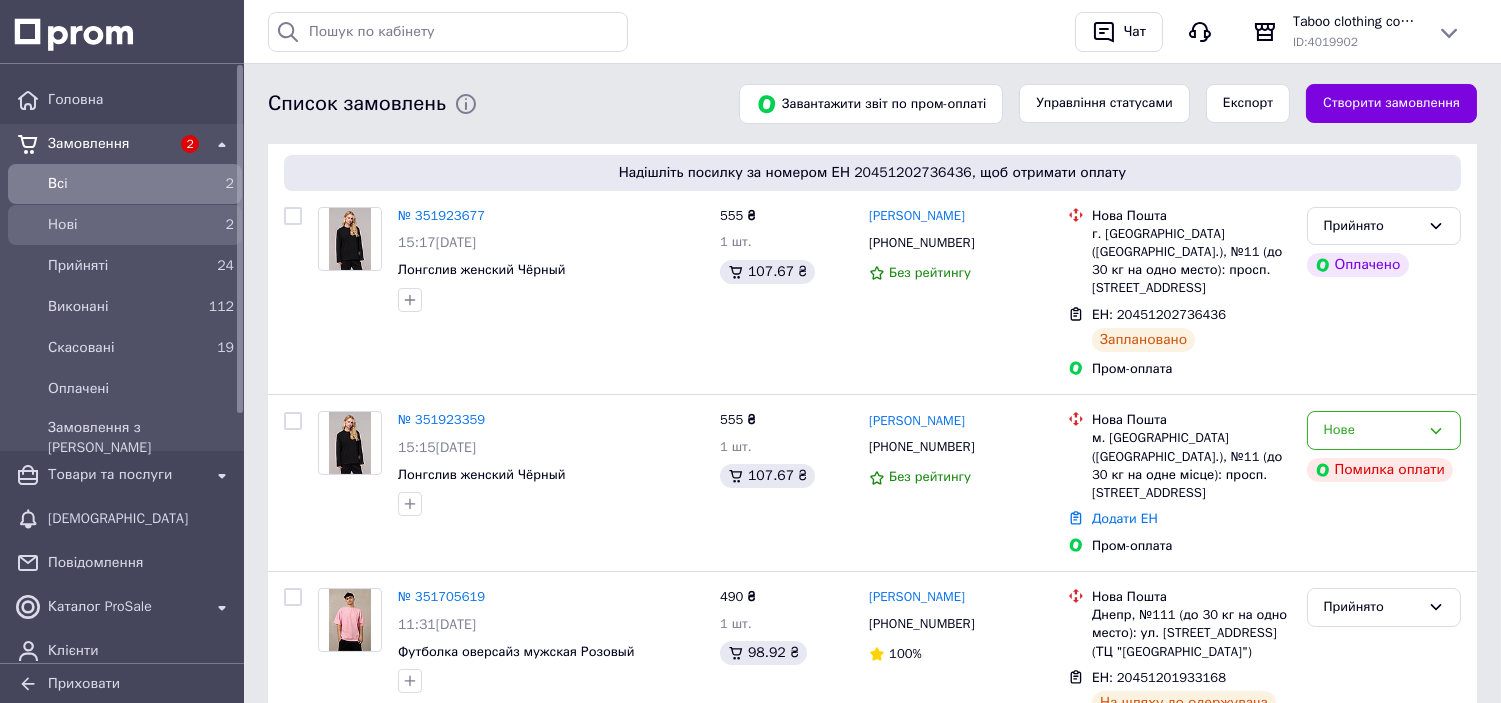 click on "Нові" at bounding box center (121, 225) 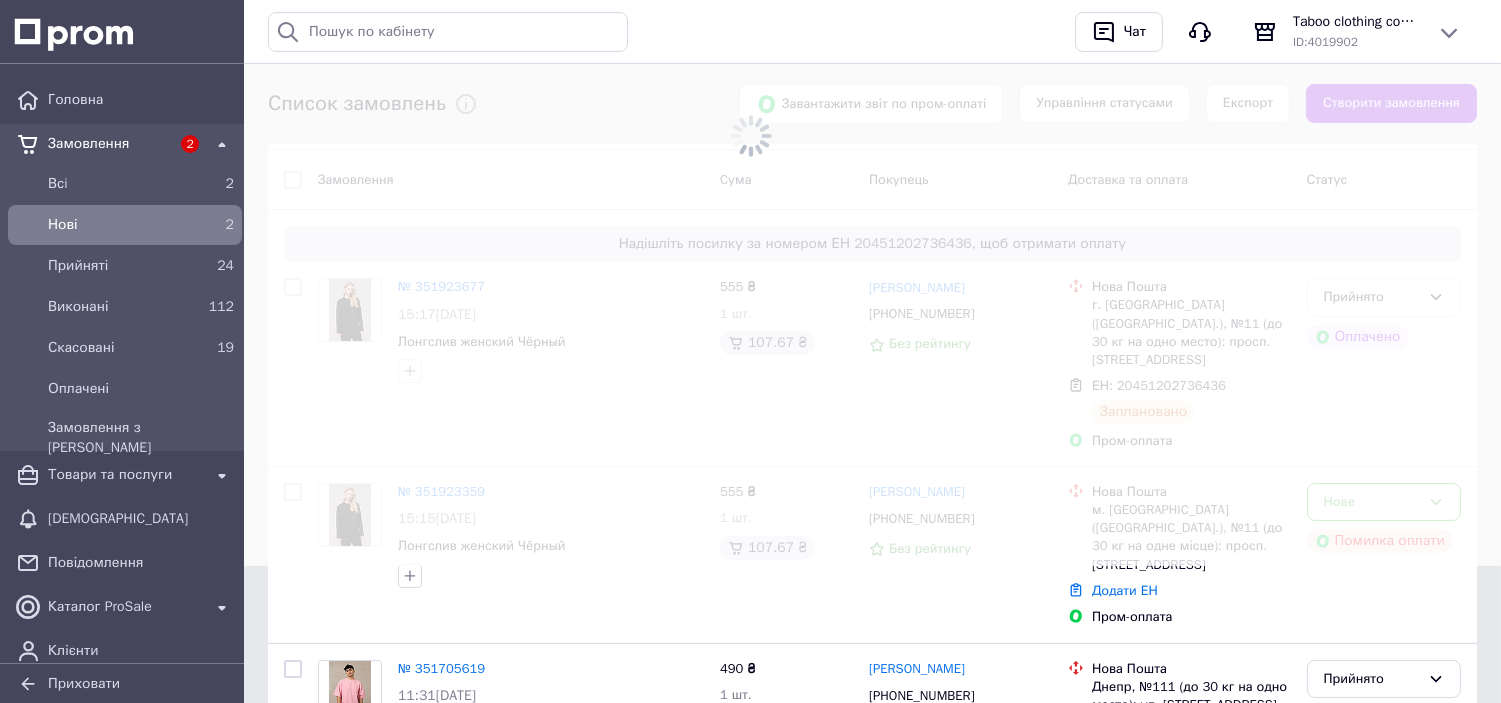 scroll, scrollTop: 0, scrollLeft: 0, axis: both 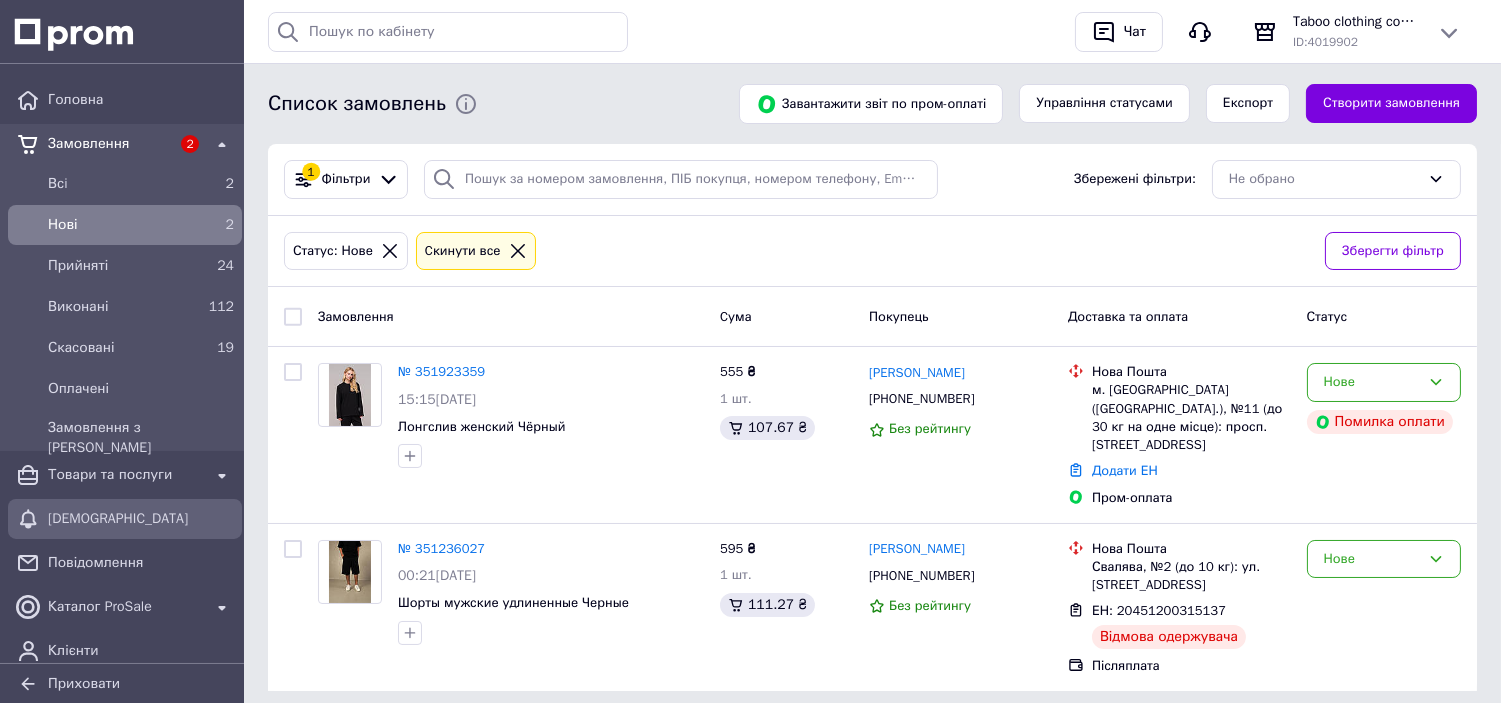 click on "[DEMOGRAPHIC_DATA]" at bounding box center [141, 519] 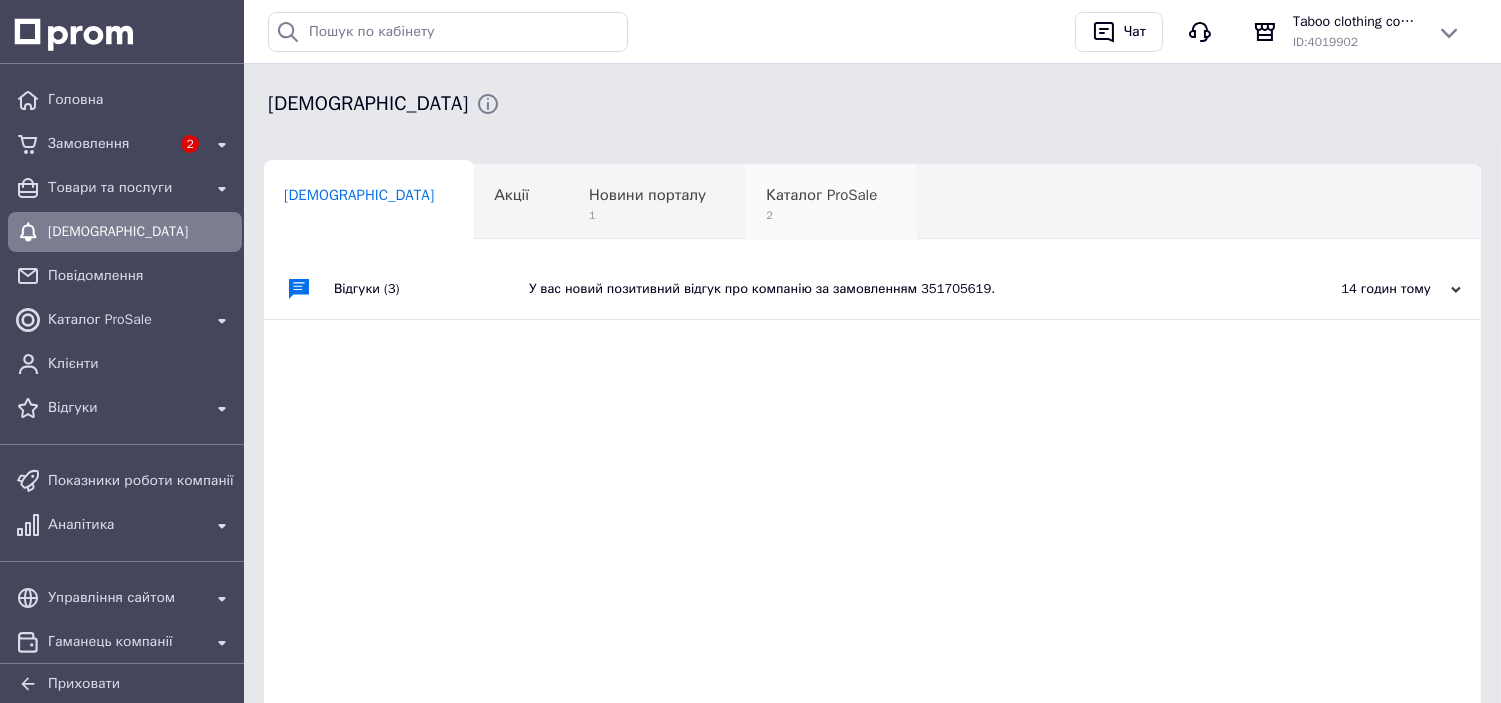 click on "Каталог ProSale" at bounding box center [821, 195] 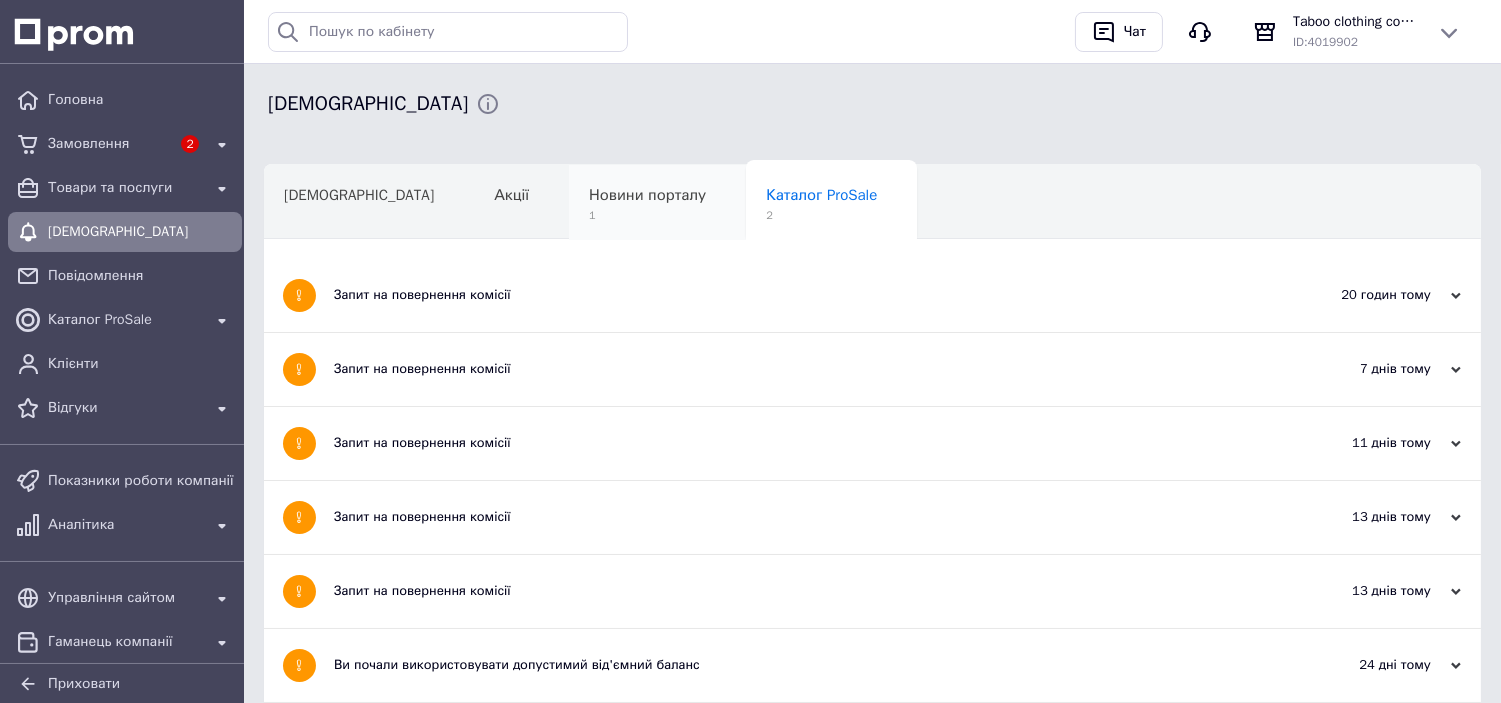 click on "Новини порталу" at bounding box center (647, 195) 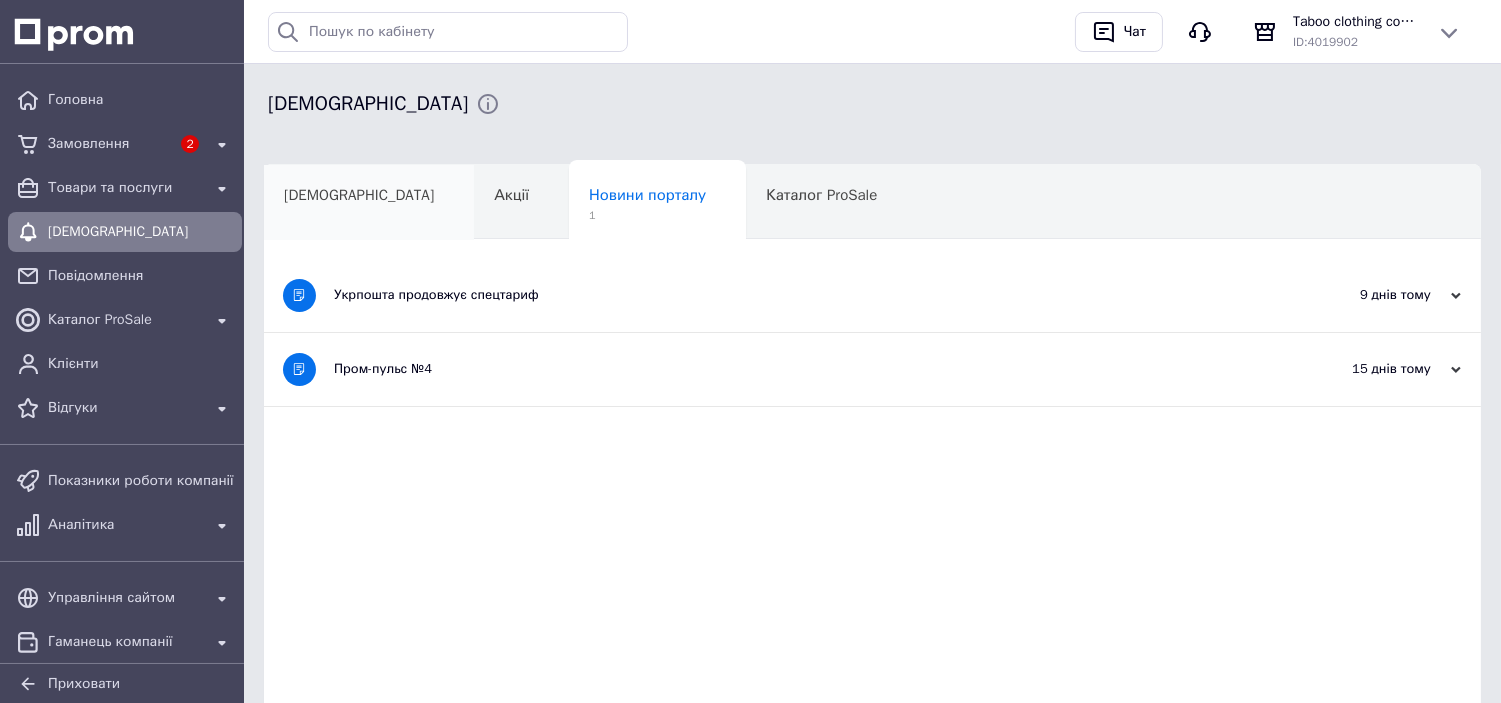 click on "[DEMOGRAPHIC_DATA]" at bounding box center [359, 195] 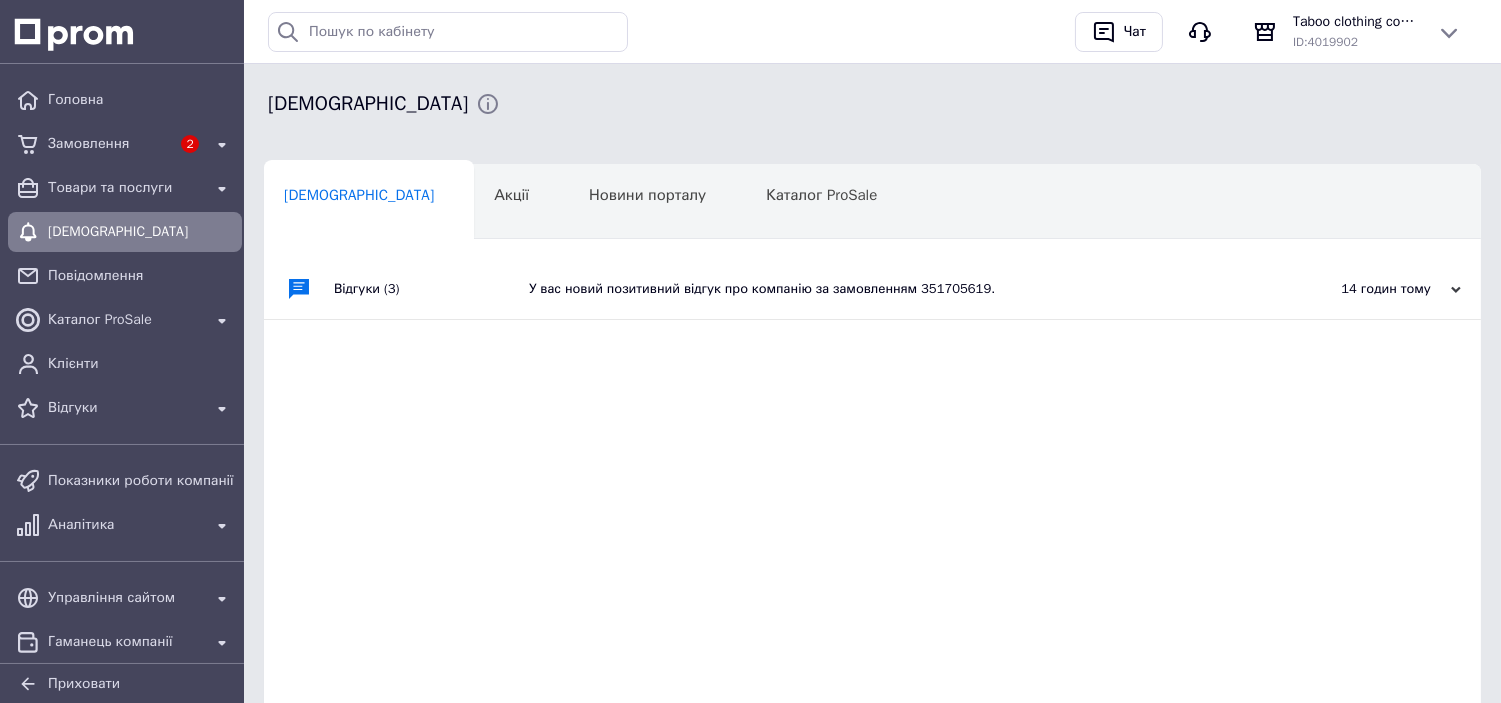 click on "У вас новий позитивний відгук про компанію за замовленням 351705619." at bounding box center (895, 289) 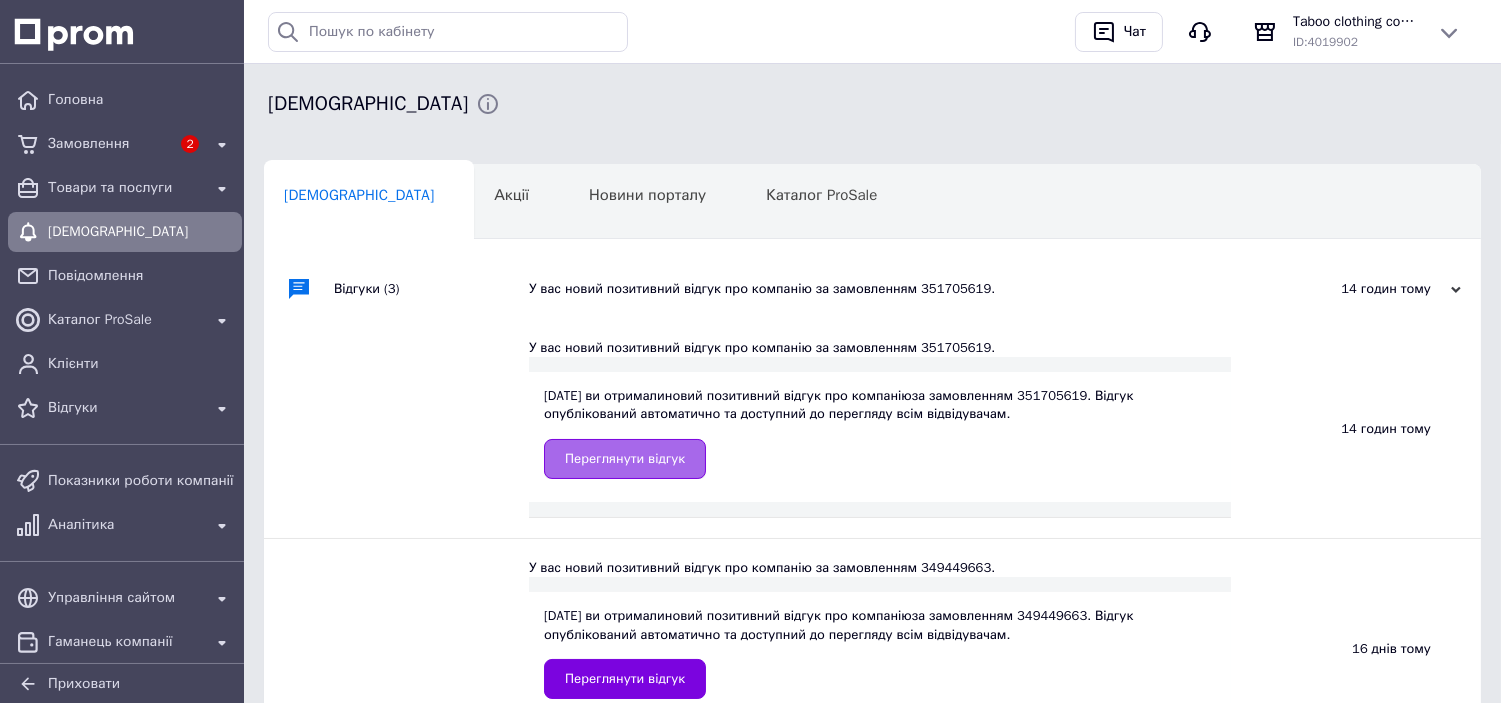 click on "Переглянути відгук" at bounding box center (625, 459) 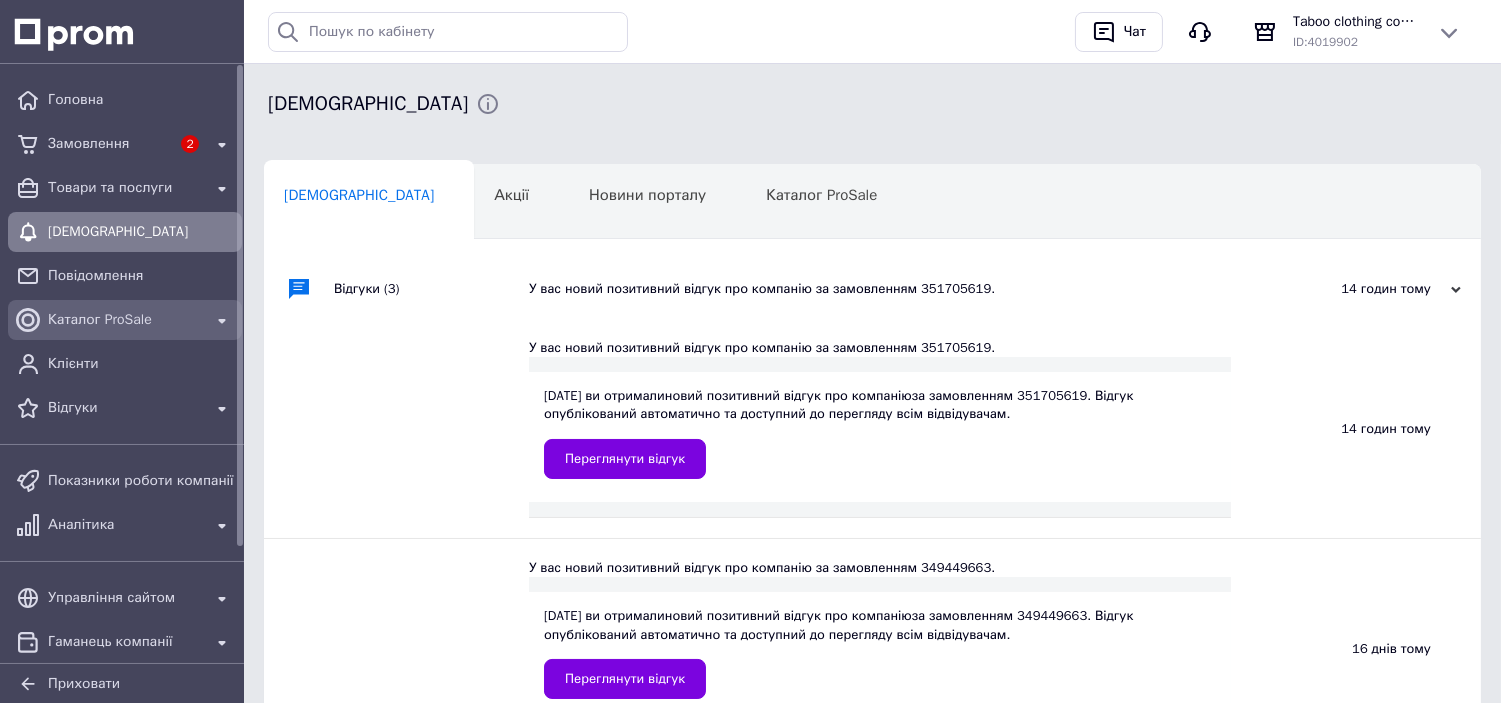 click on "Каталог ProSale" at bounding box center [125, 320] 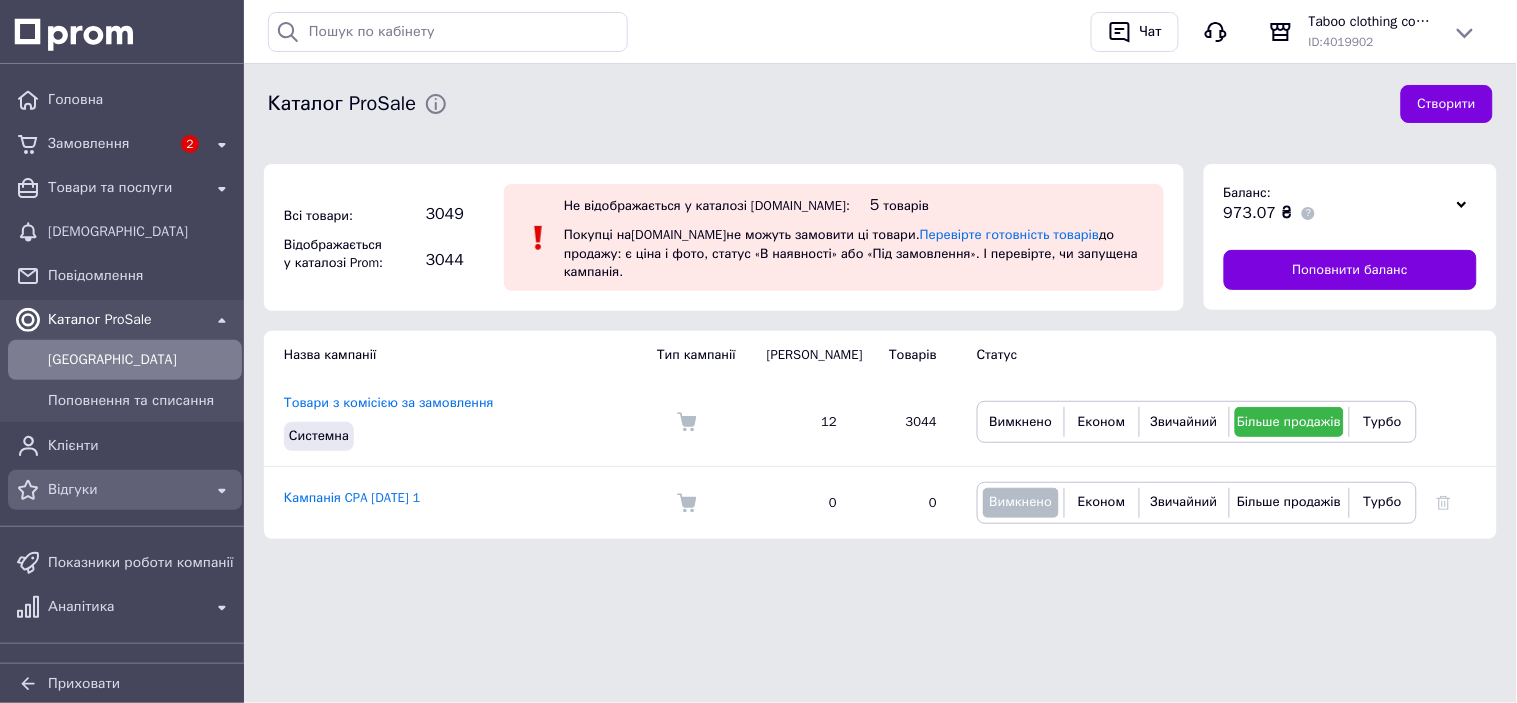 click on "Відгуки" at bounding box center (125, 490) 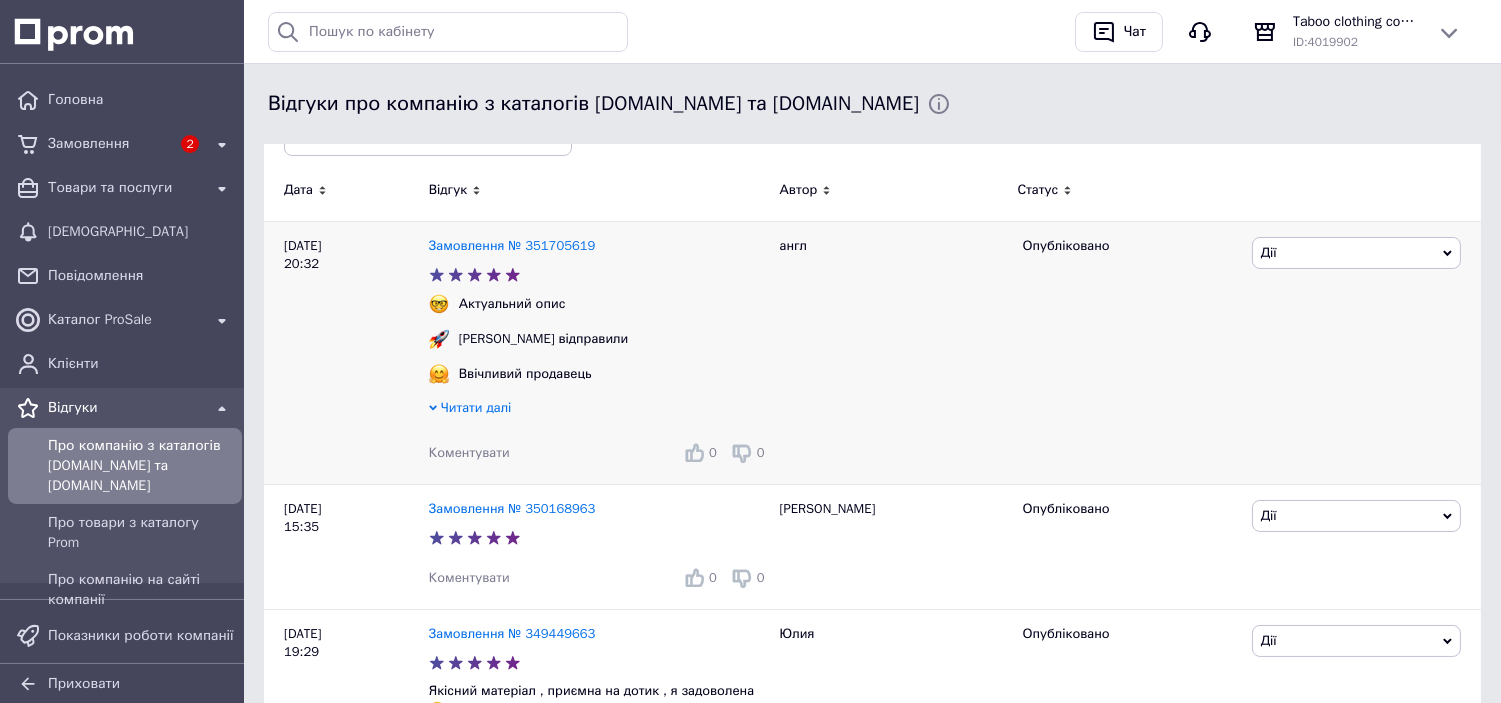 scroll, scrollTop: 333, scrollLeft: 0, axis: vertical 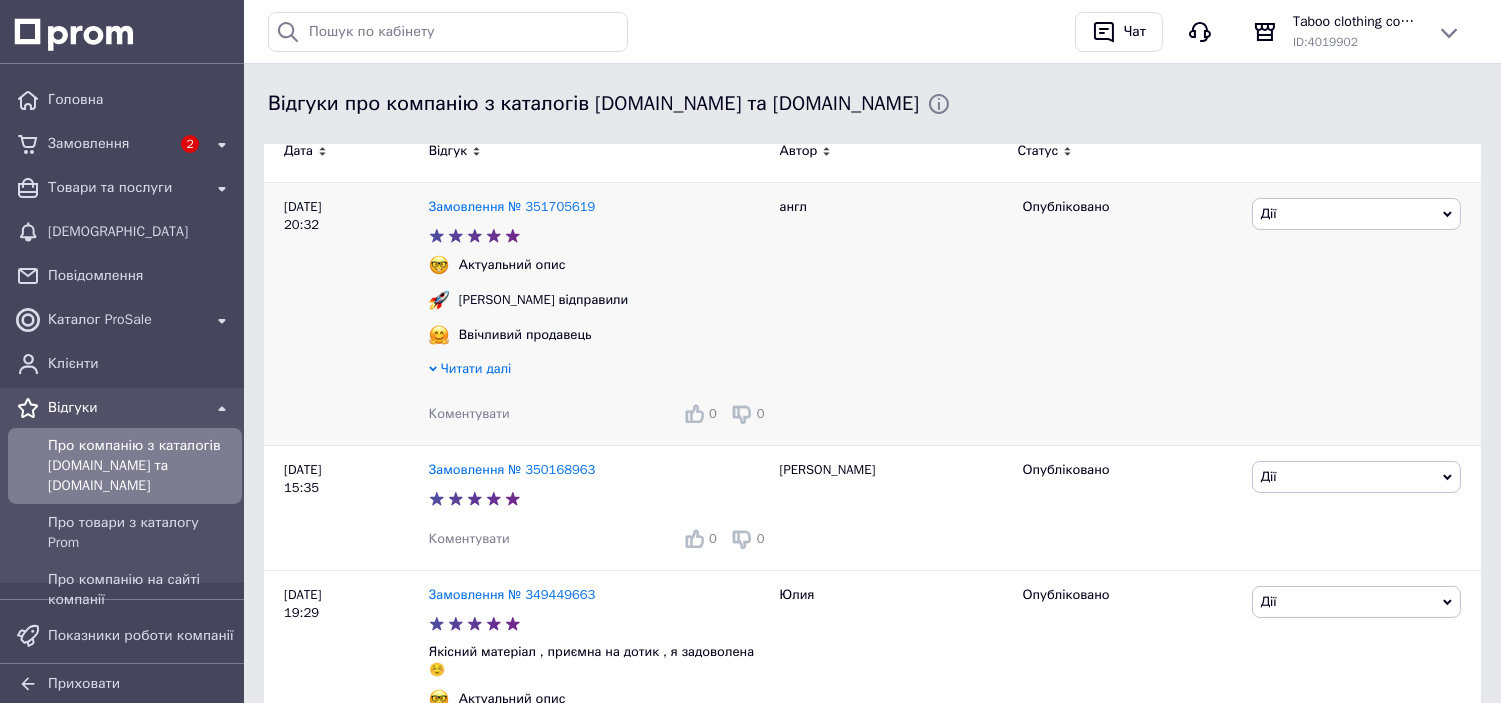click on "Читати далі" at bounding box center (476, 368) 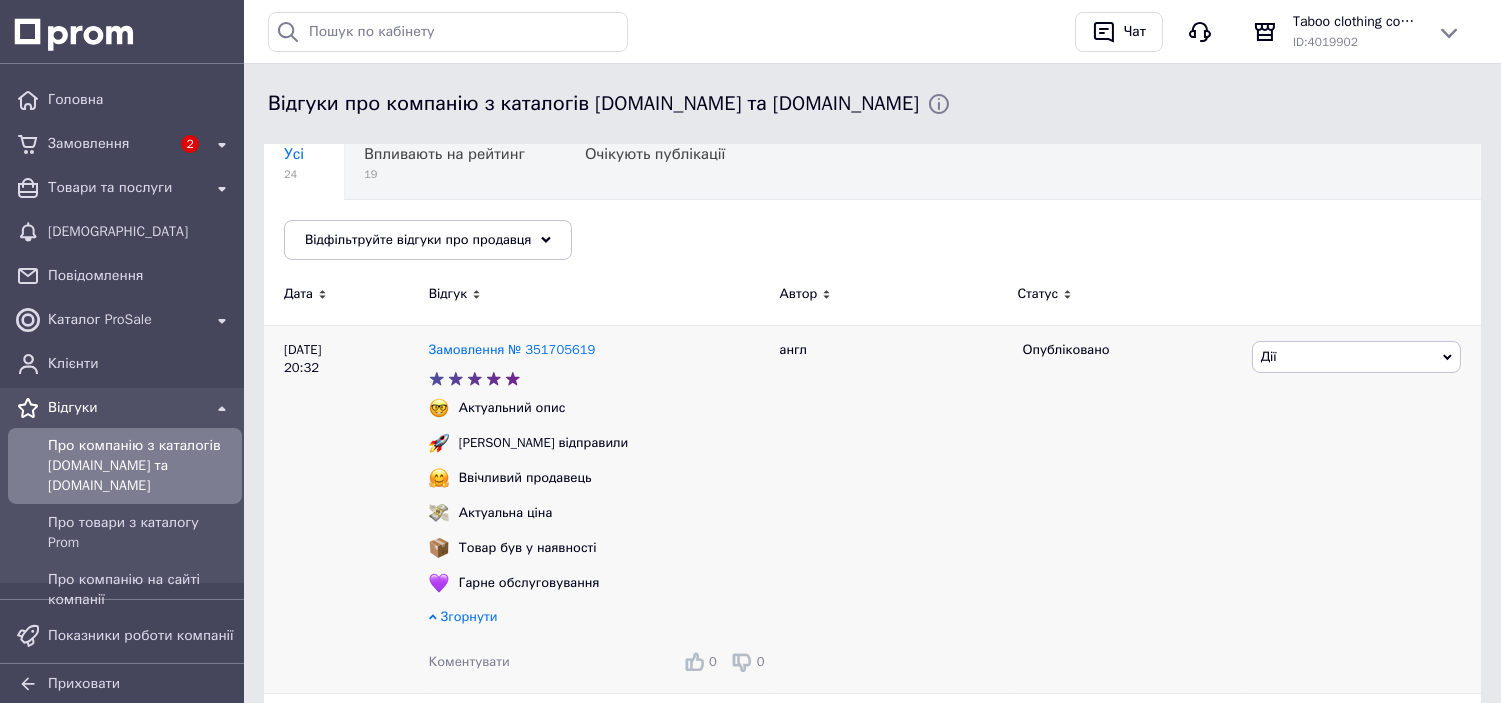 scroll, scrollTop: 222, scrollLeft: 0, axis: vertical 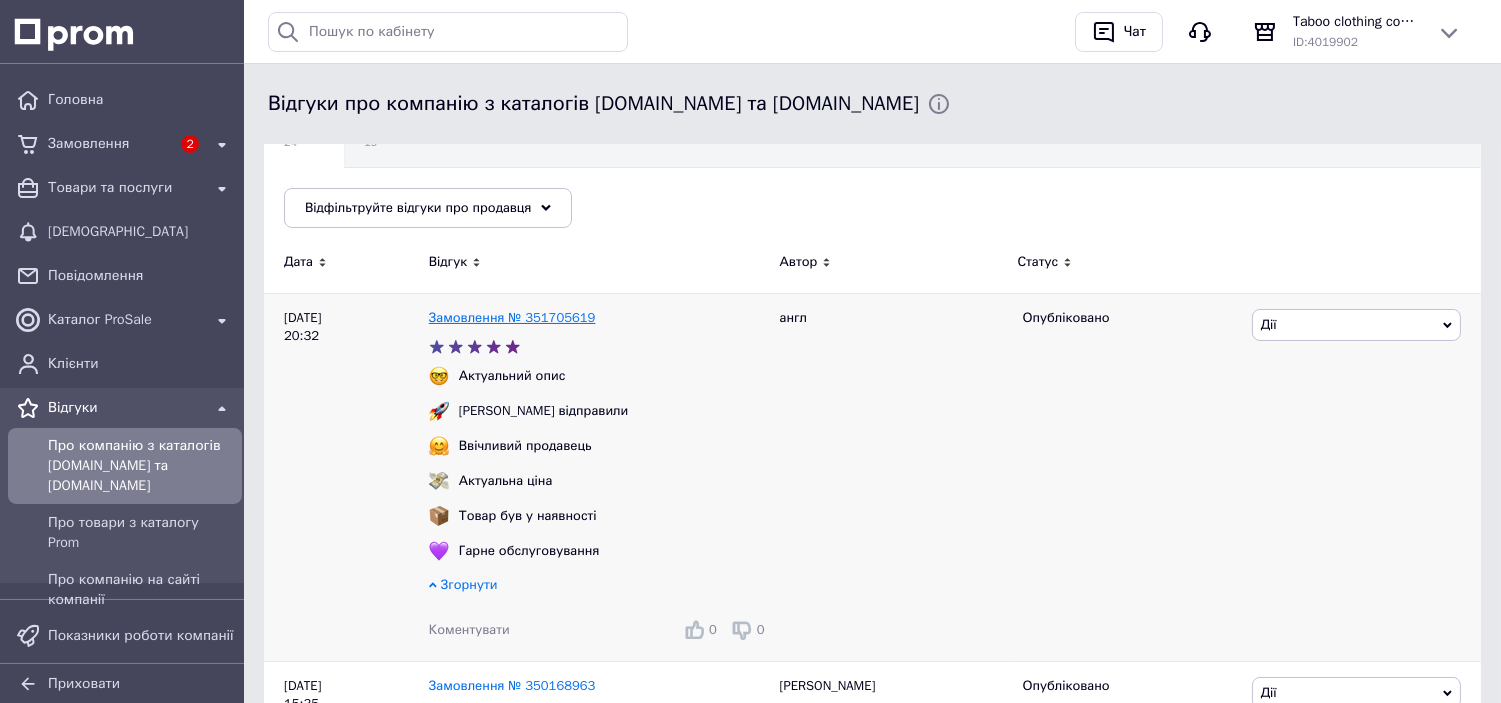 click on "Замовлення № 351705619" at bounding box center (512, 317) 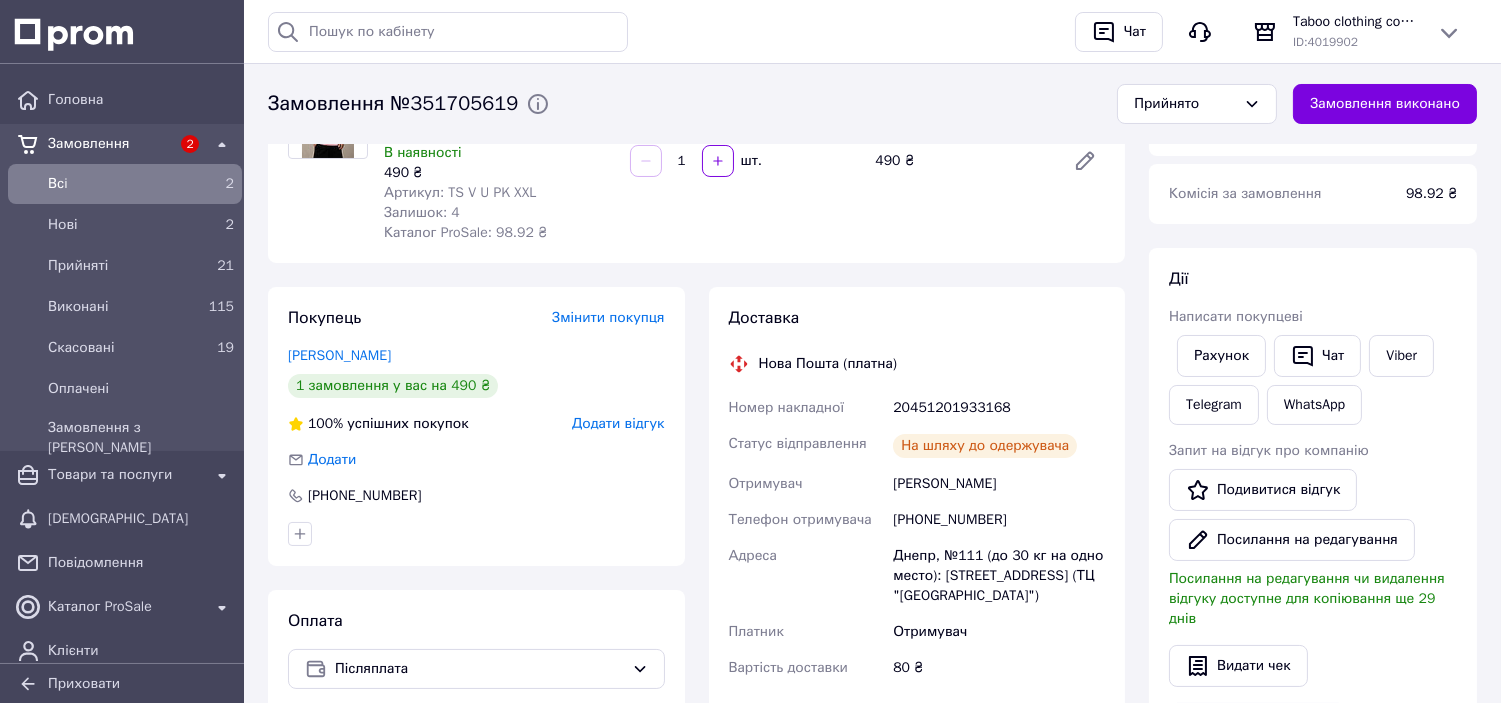 scroll, scrollTop: 0, scrollLeft: 0, axis: both 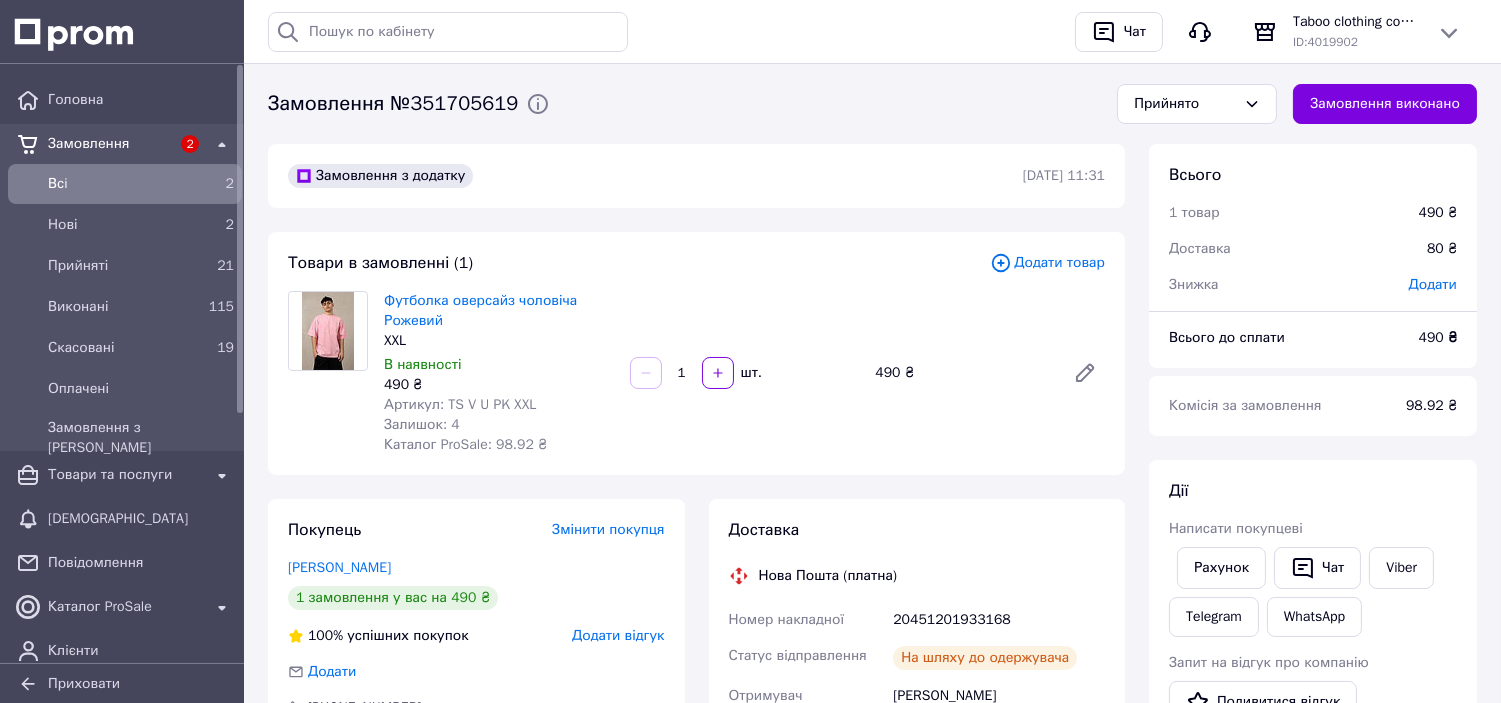 click on "2" at bounding box center (218, 184) 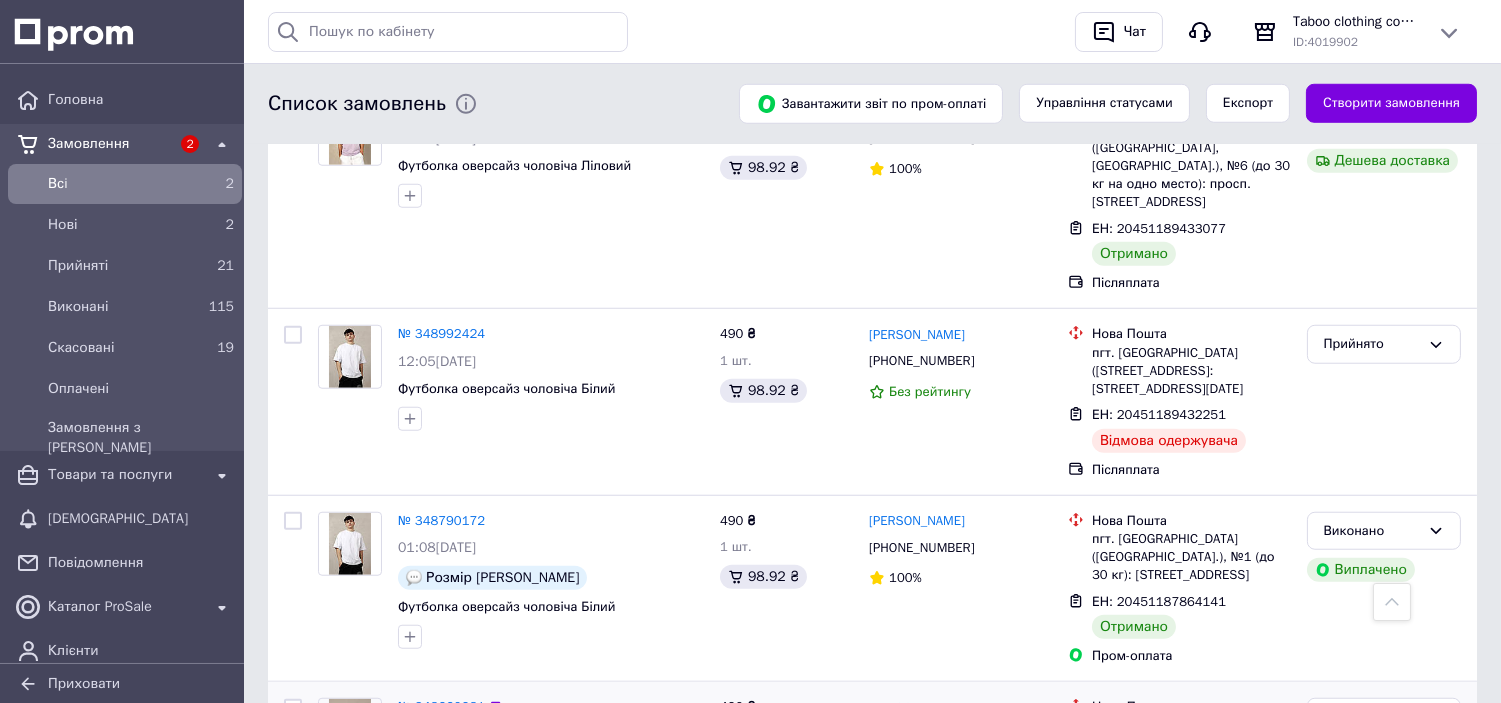 scroll, scrollTop: 3360, scrollLeft: 0, axis: vertical 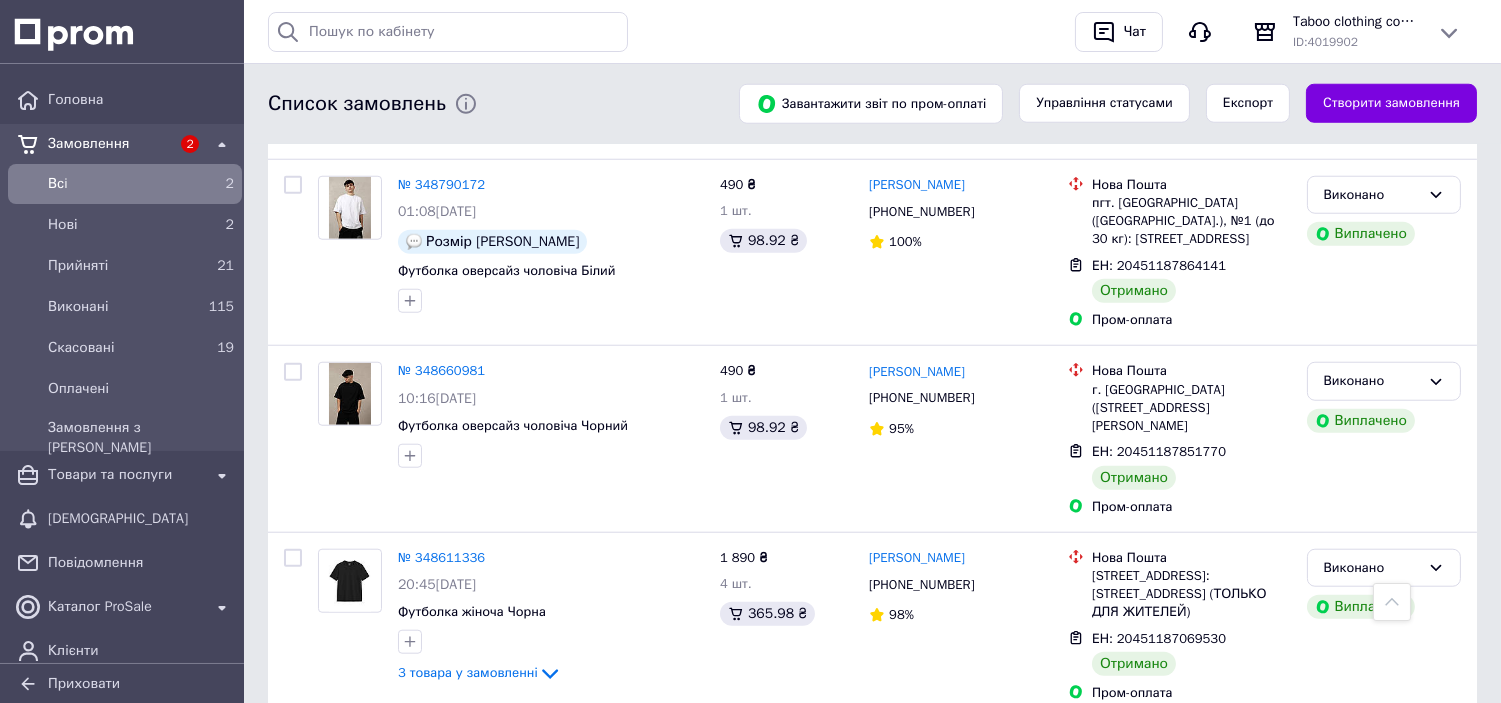 click on "2" at bounding box center (331, 763) 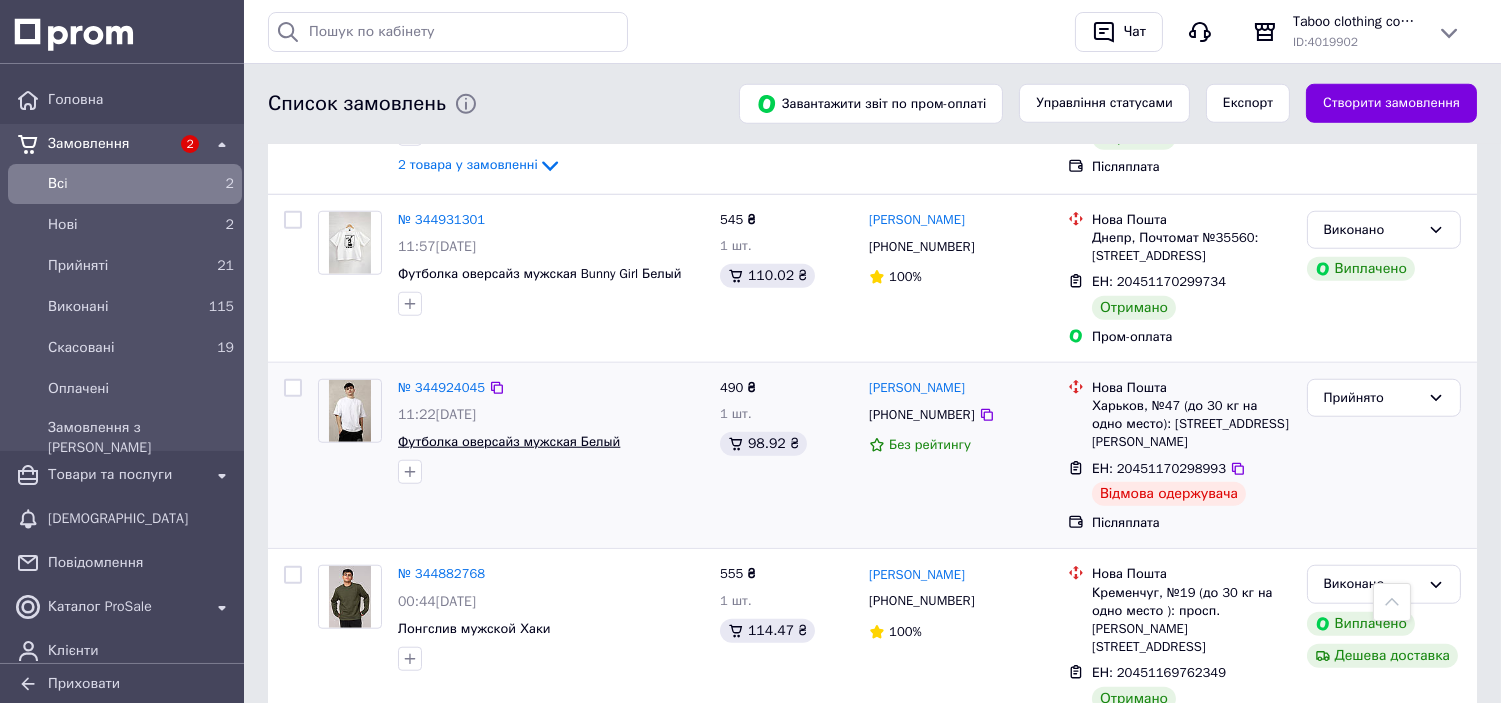 scroll, scrollTop: 3370, scrollLeft: 0, axis: vertical 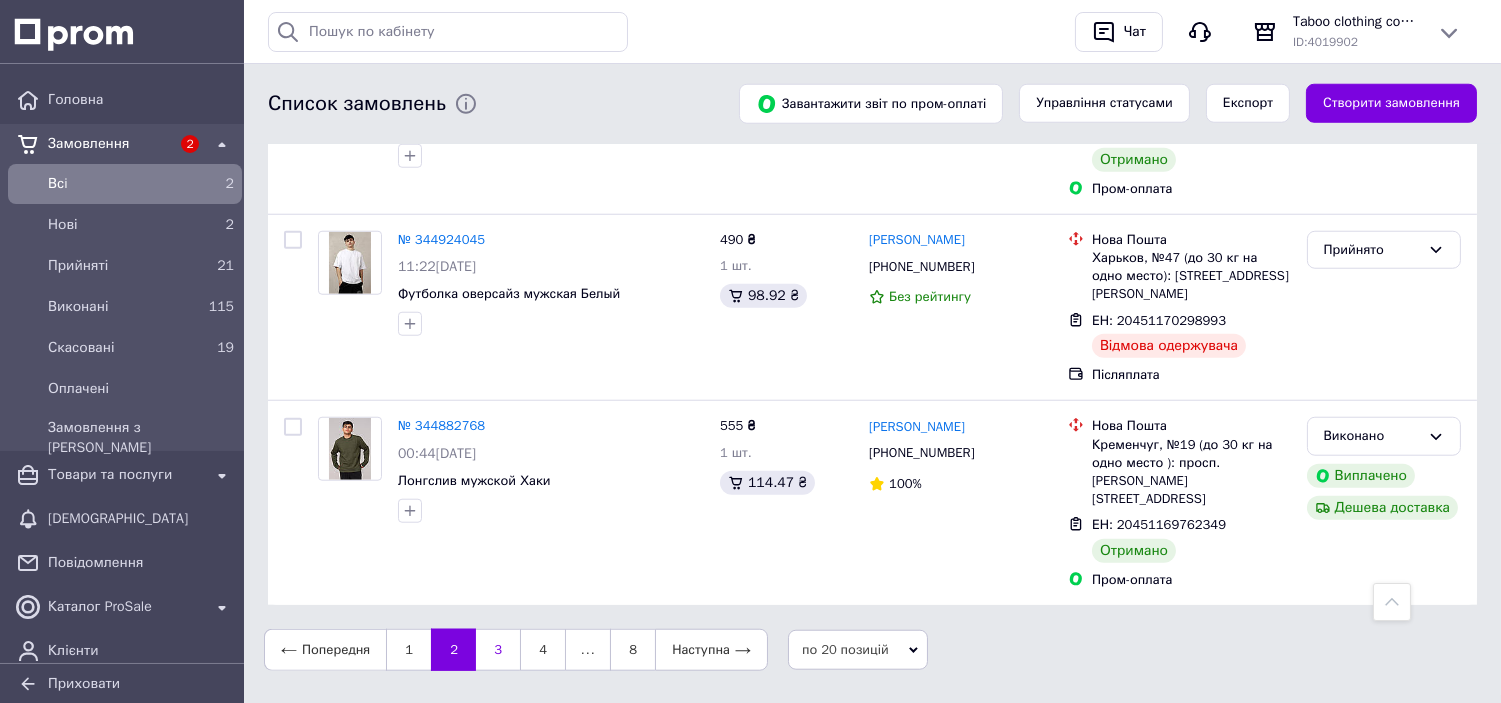click on "3" at bounding box center [498, 650] 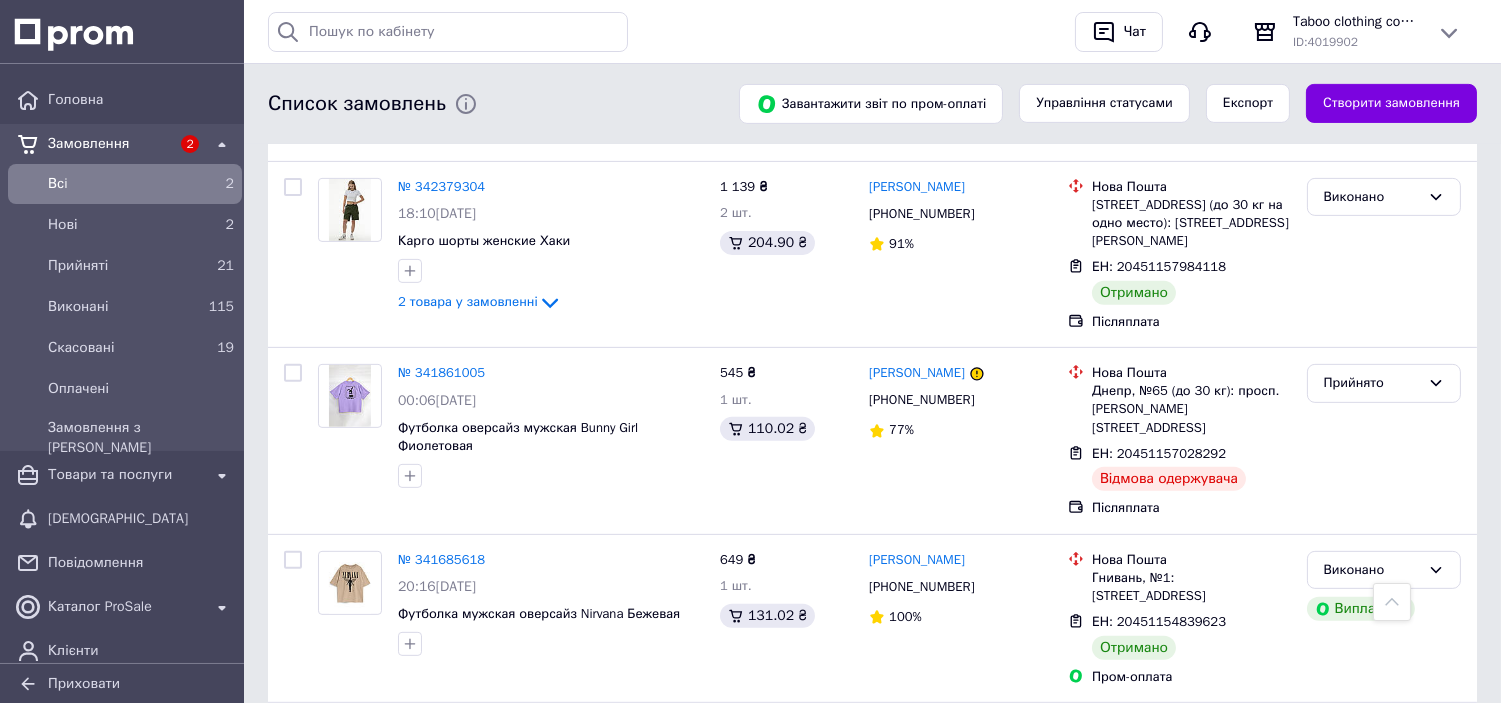 scroll, scrollTop: 1193, scrollLeft: 0, axis: vertical 